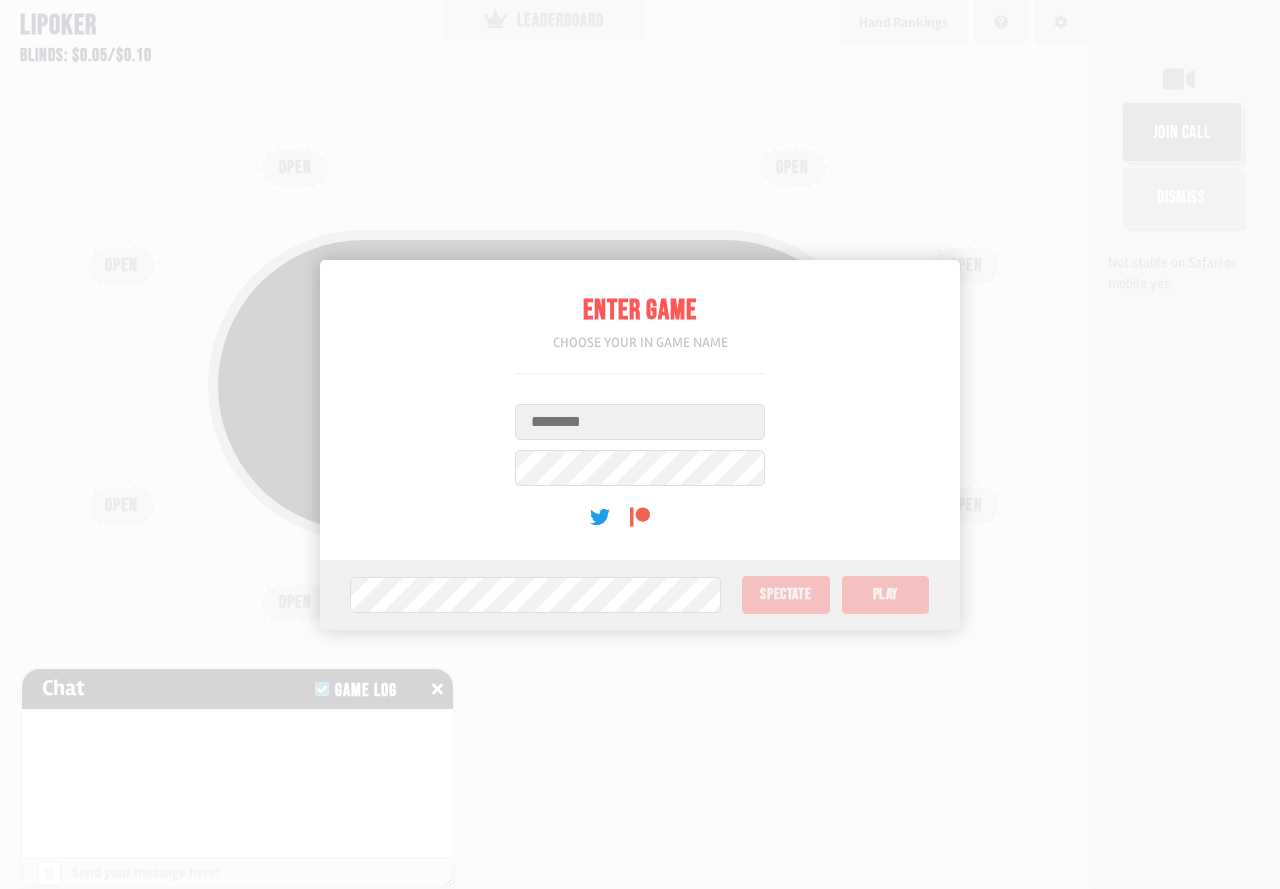 scroll, scrollTop: 0, scrollLeft: 0, axis: both 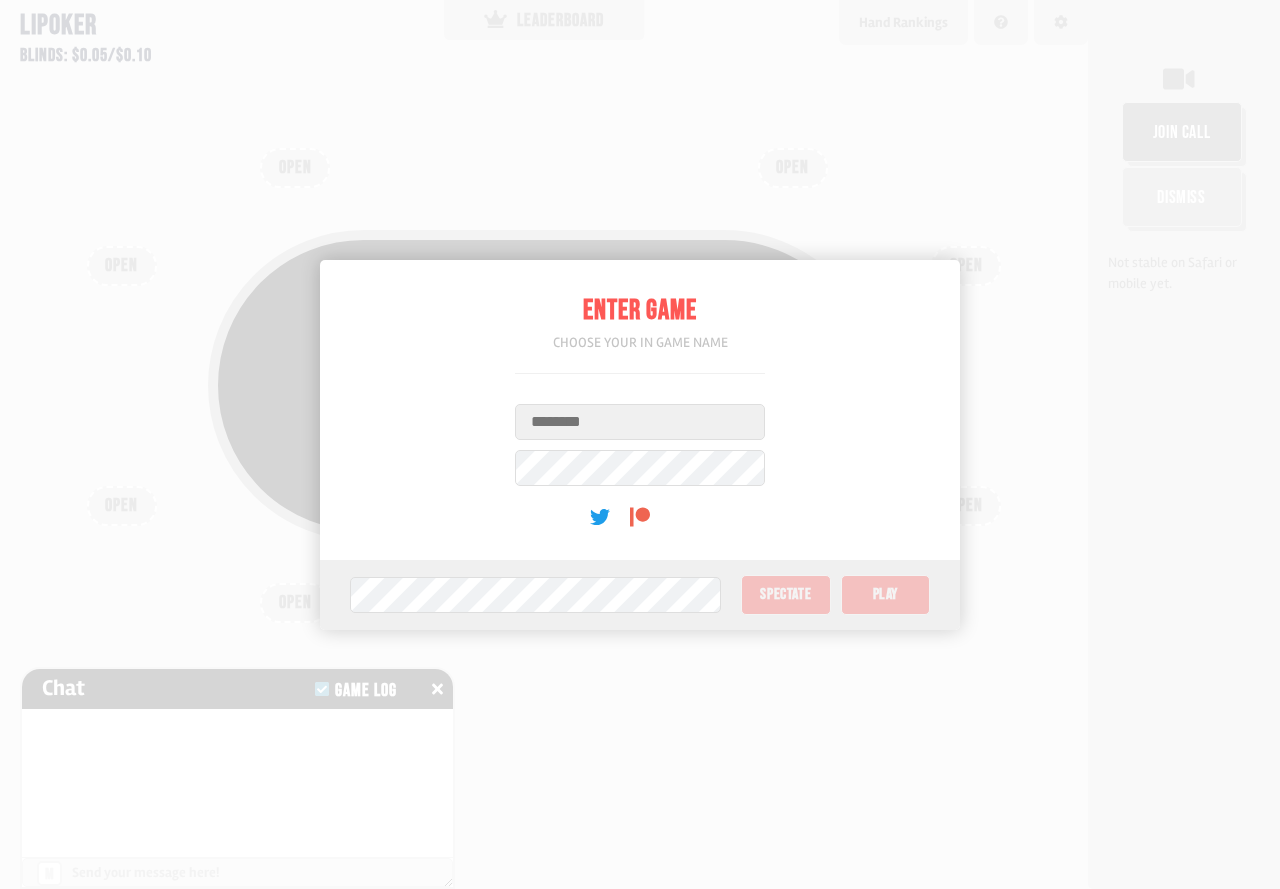 click on "Username" at bounding box center (640, 422) 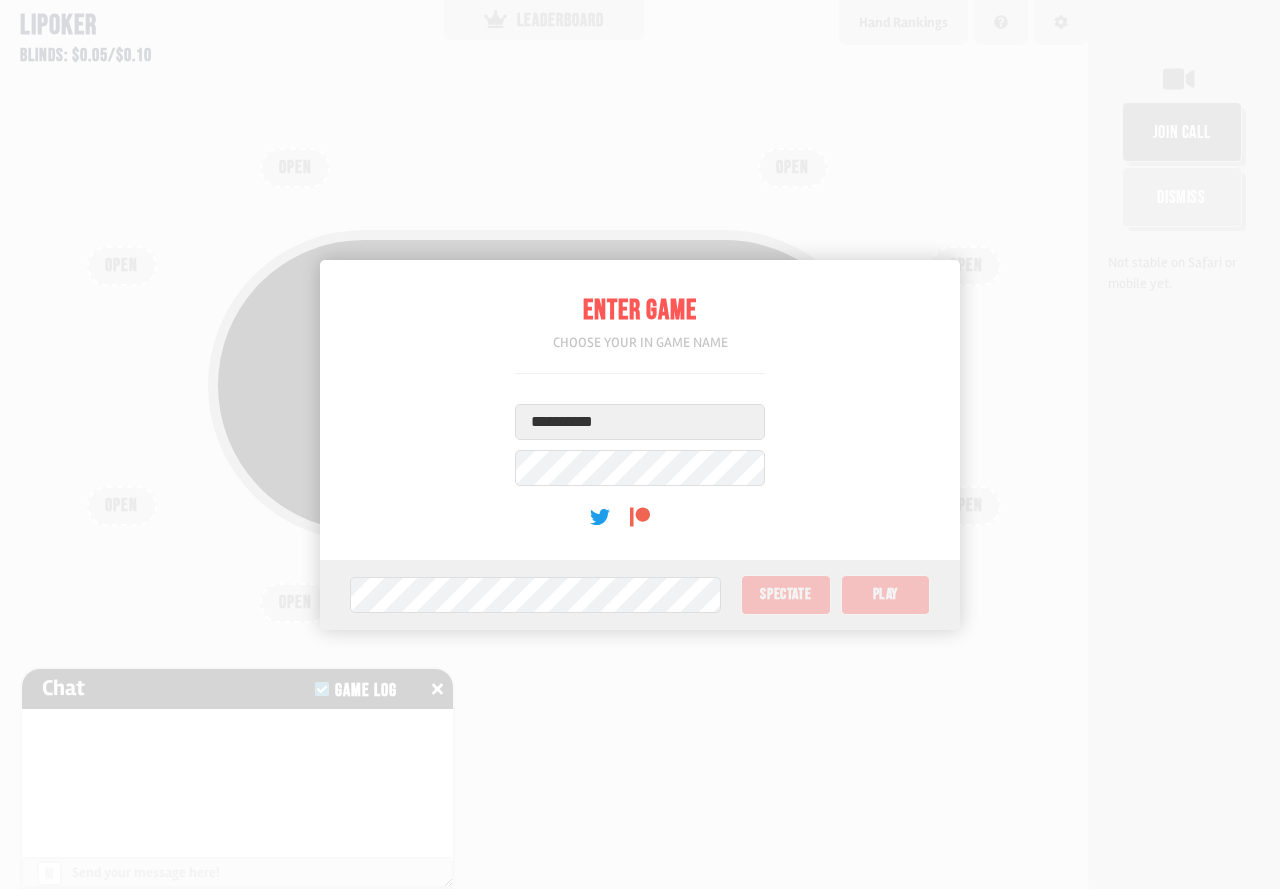 type on "**********" 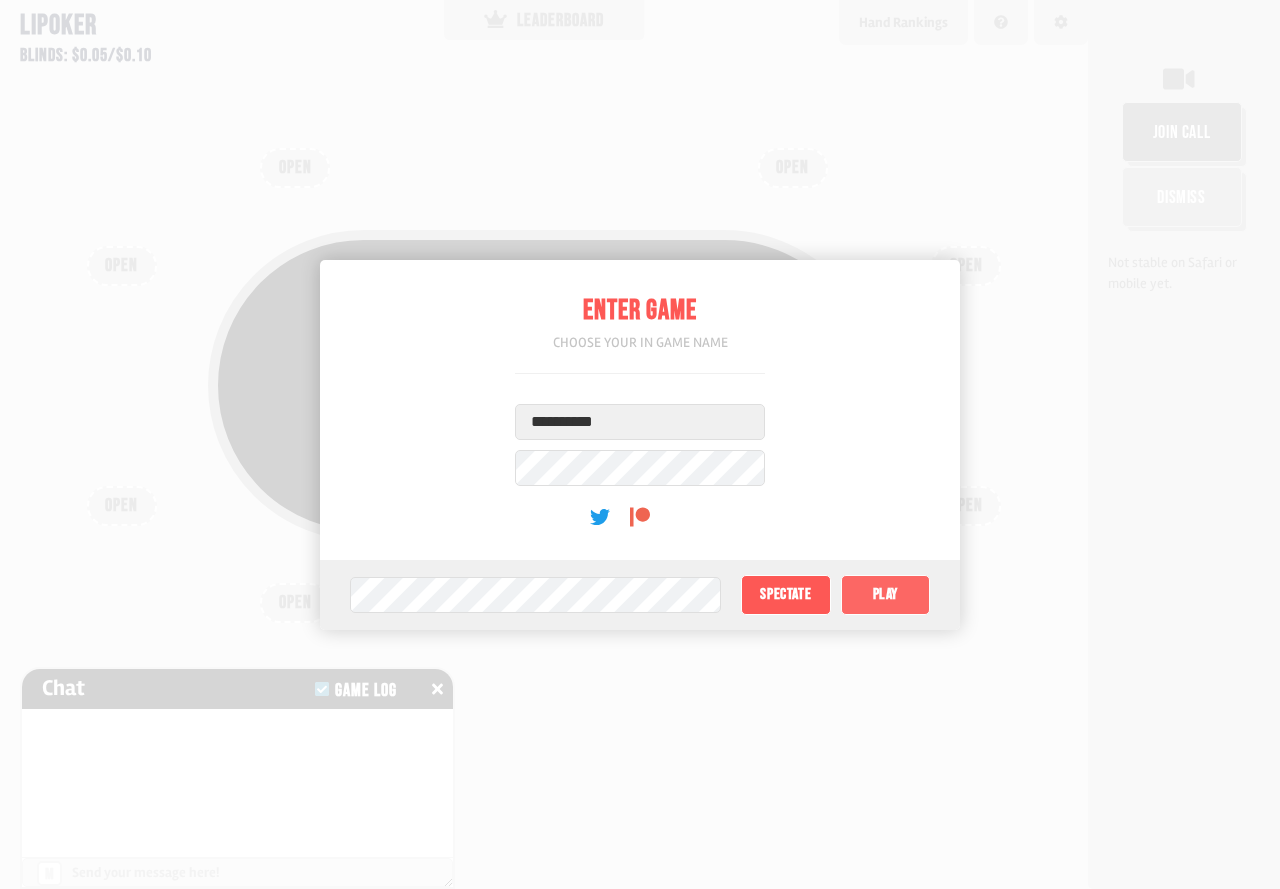 click on "Play" at bounding box center [886, 595] 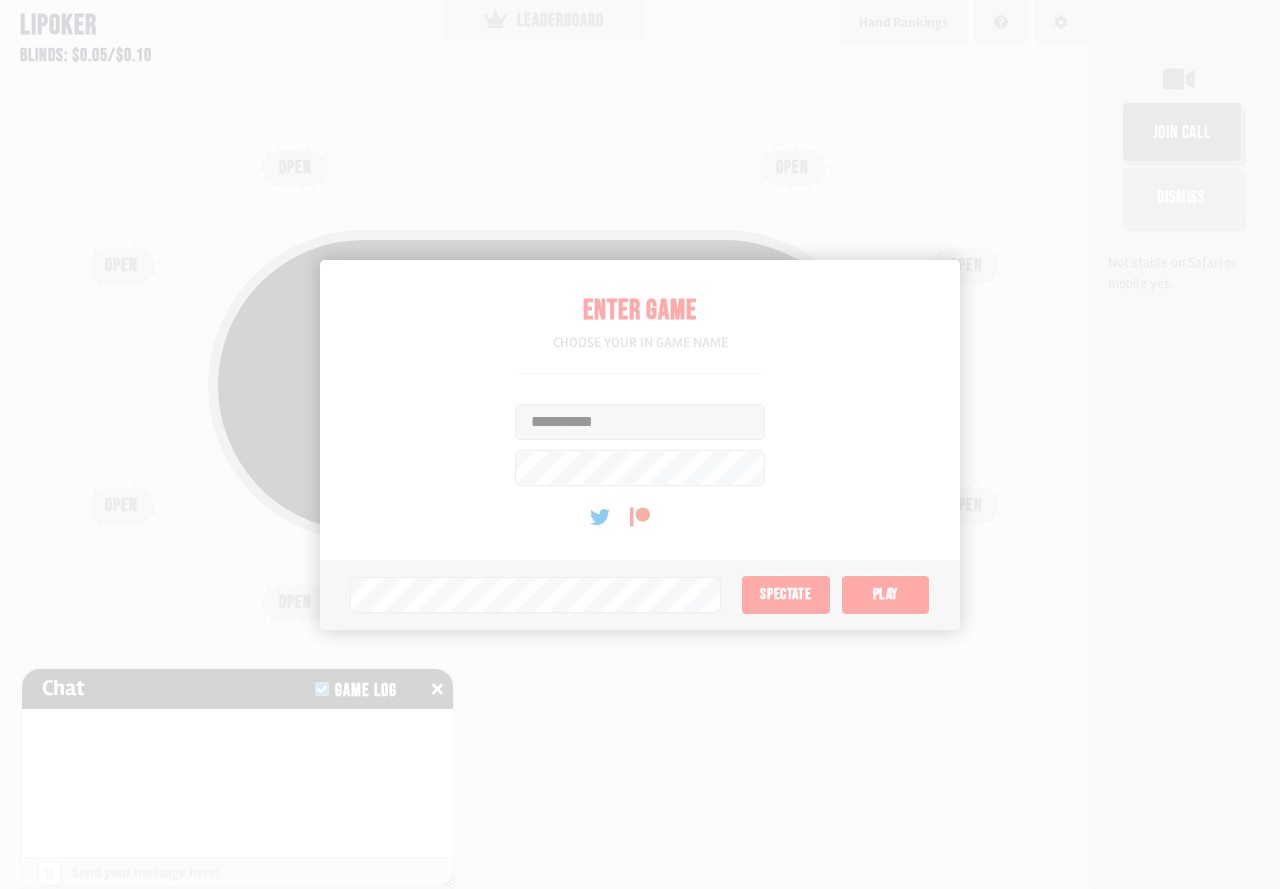 type on "*****" 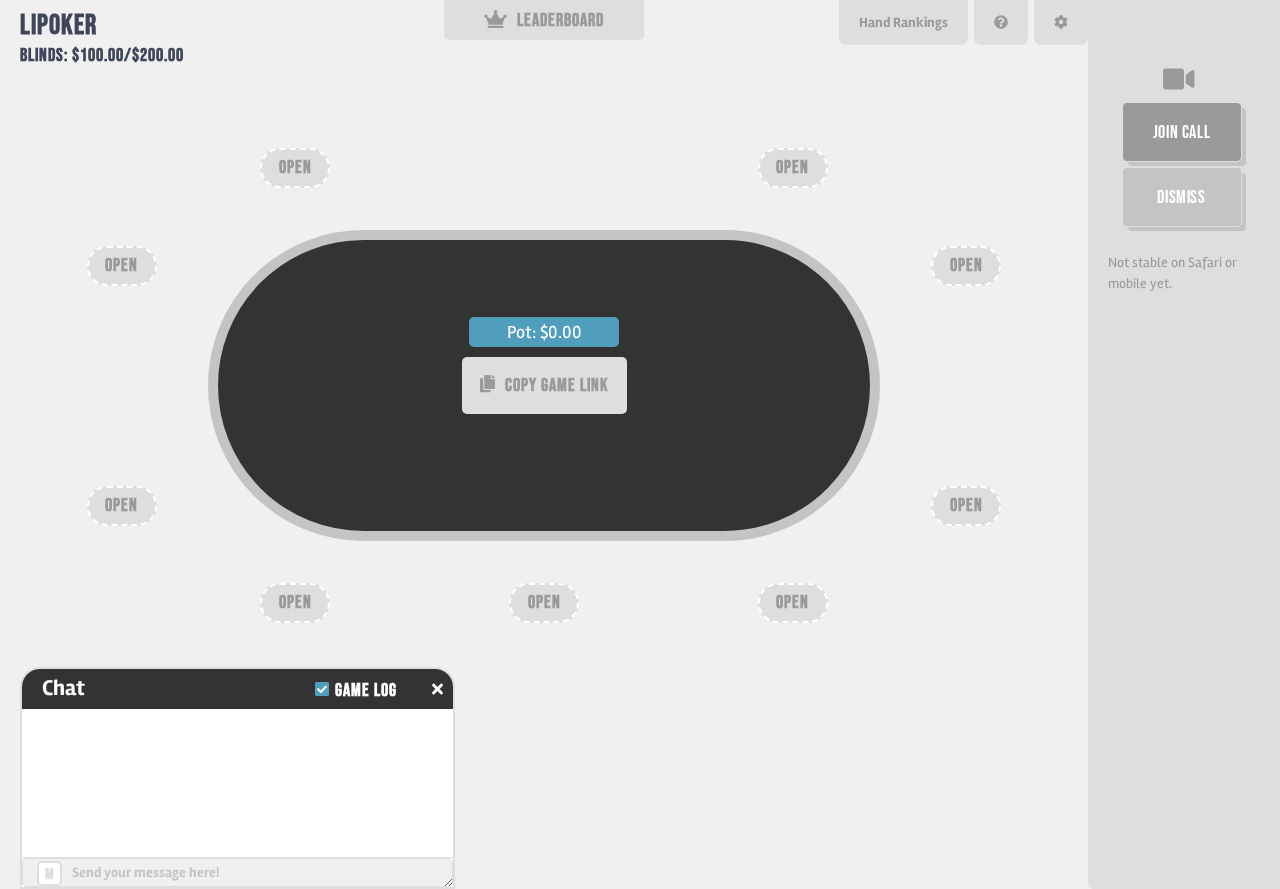 click on "Pot: $0.00   COPY GAME LINK" at bounding box center [544, 385] 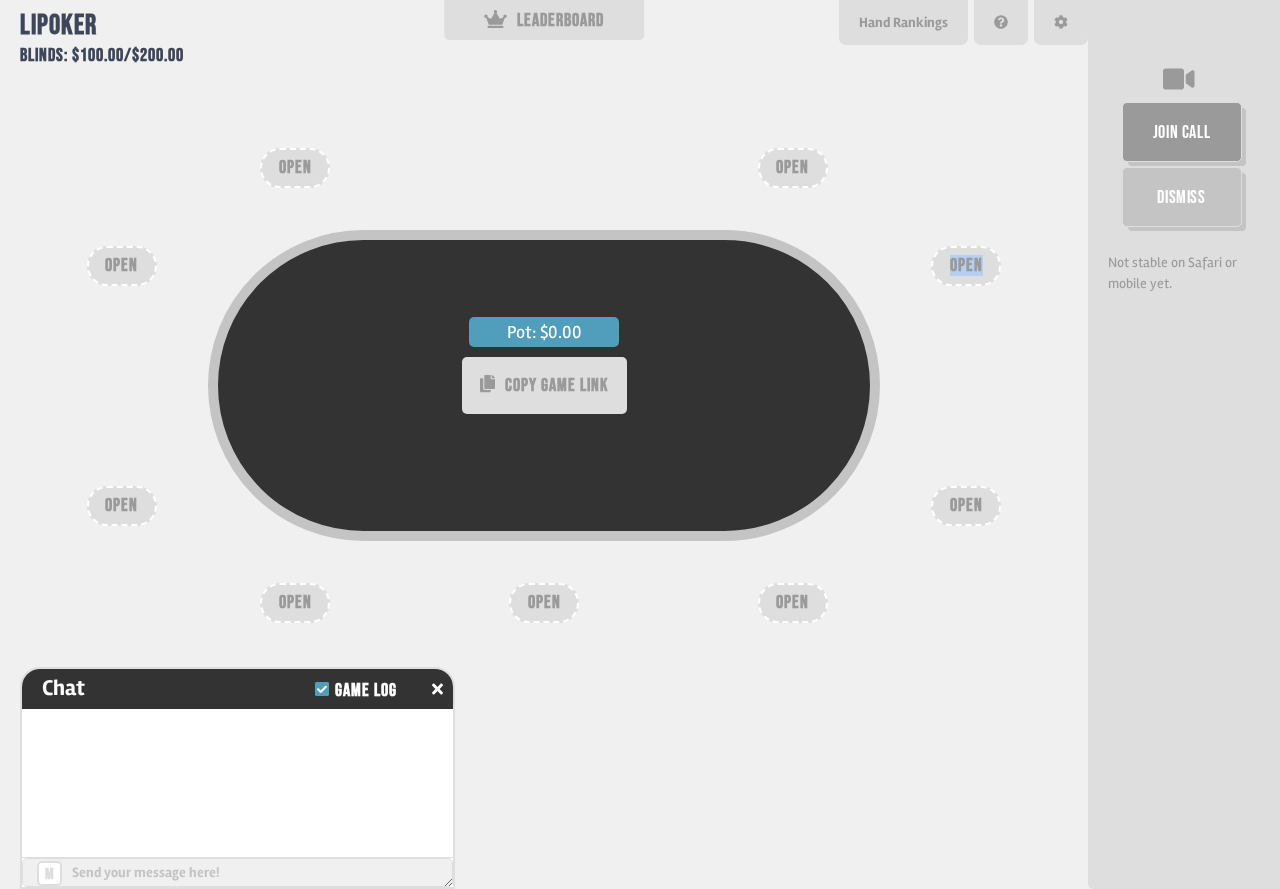 click on "OPEN" at bounding box center (966, 266) 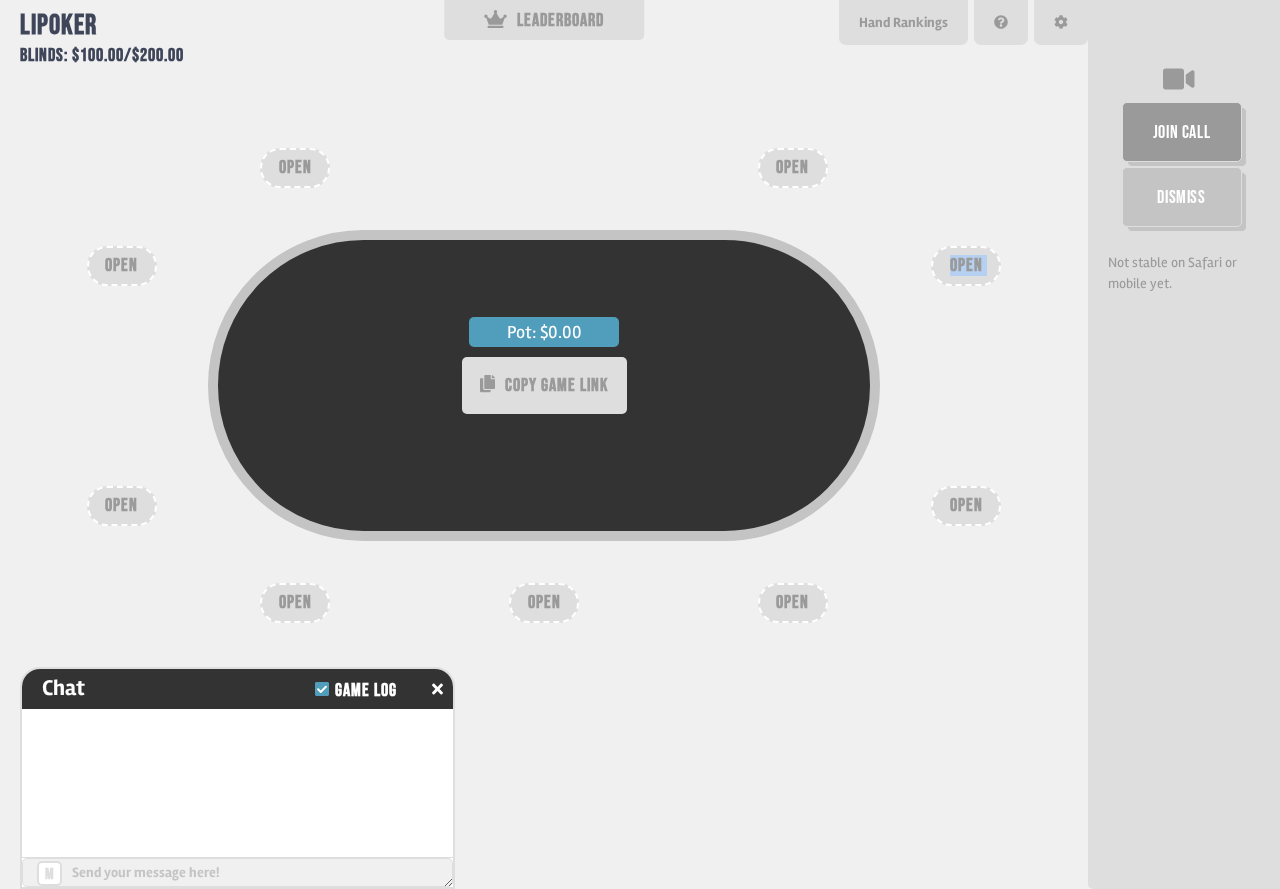 click on "OPEN" at bounding box center [966, 266] 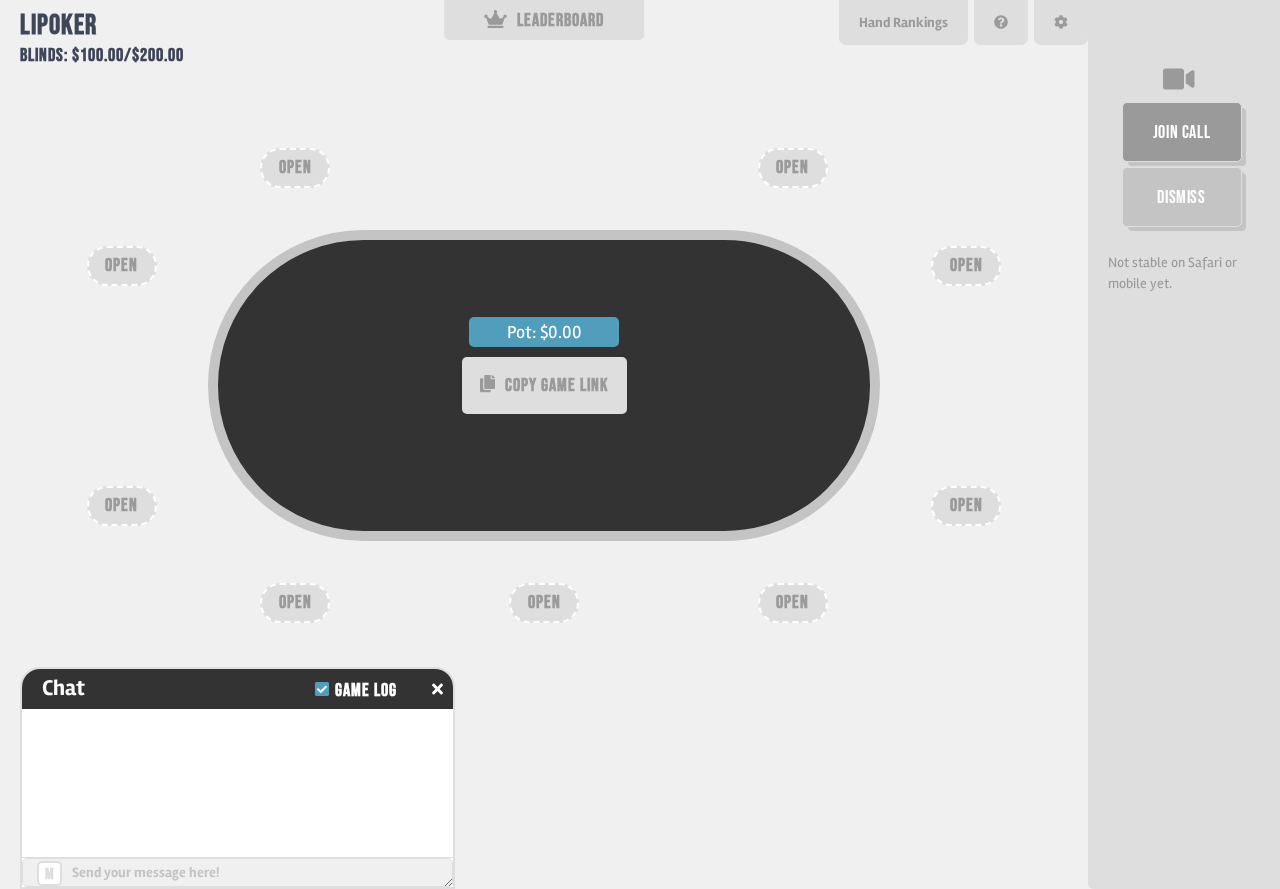 click on "Pot: $0.00   COPY GAME LINK" at bounding box center (544, 430) 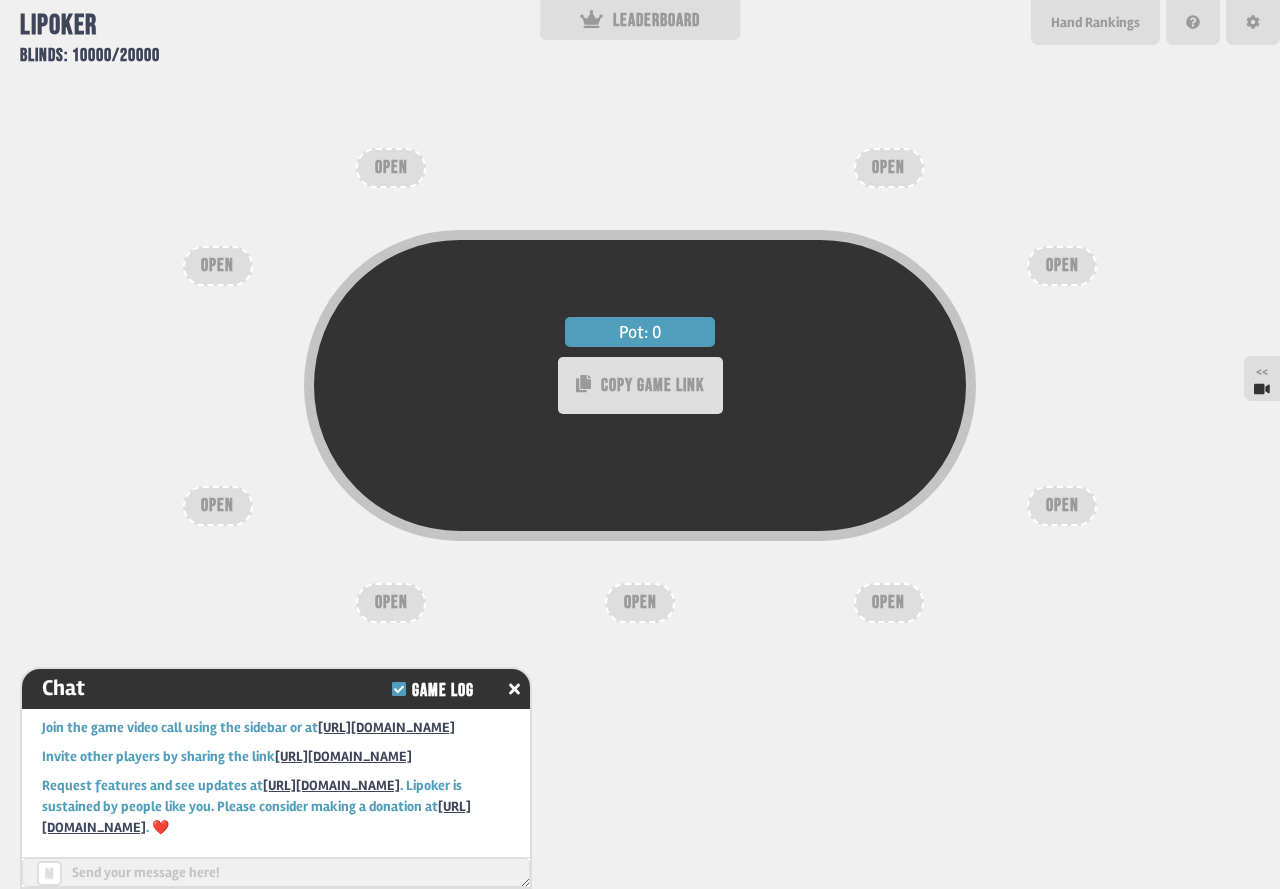 scroll, scrollTop: 15, scrollLeft: 0, axis: vertical 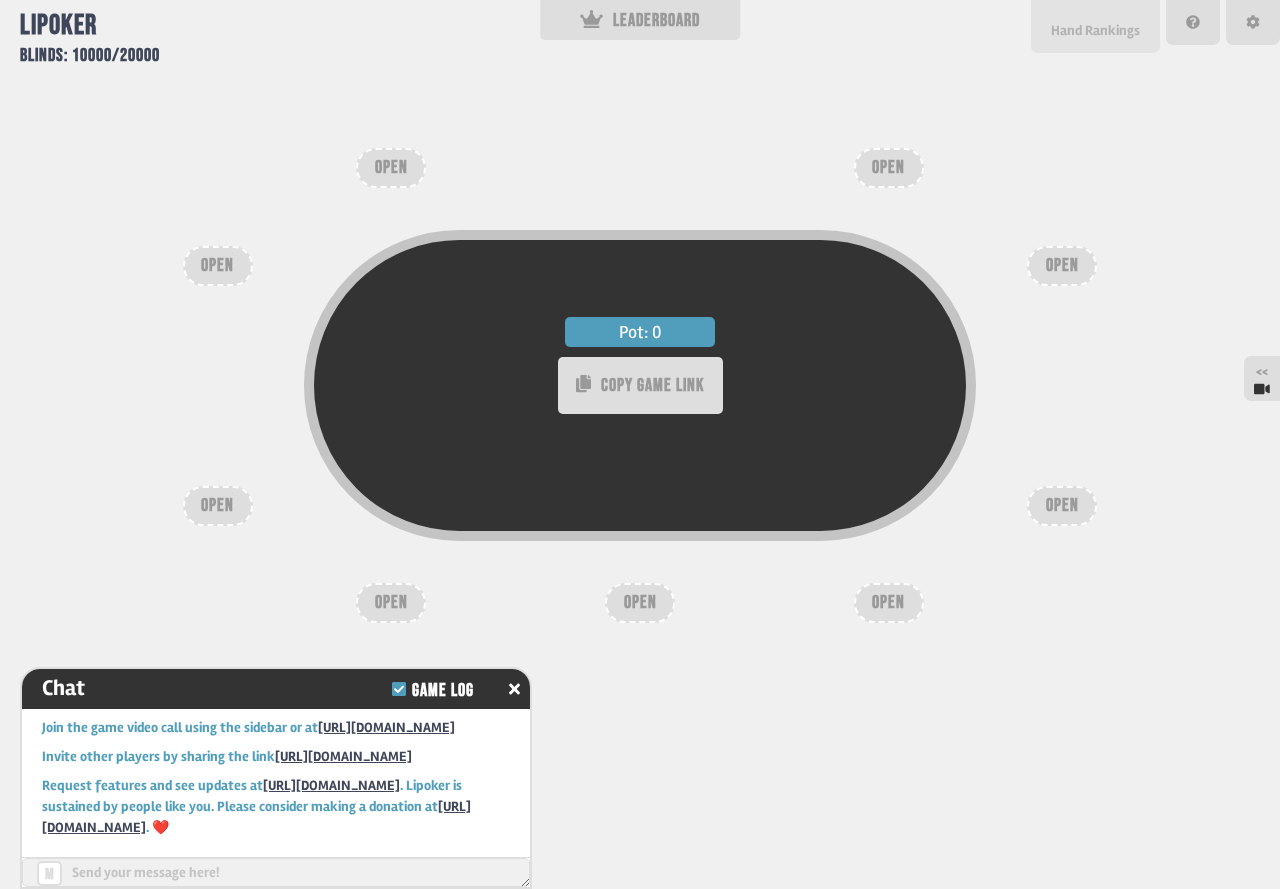 click on "Hand Rankings" at bounding box center (1095, 30) 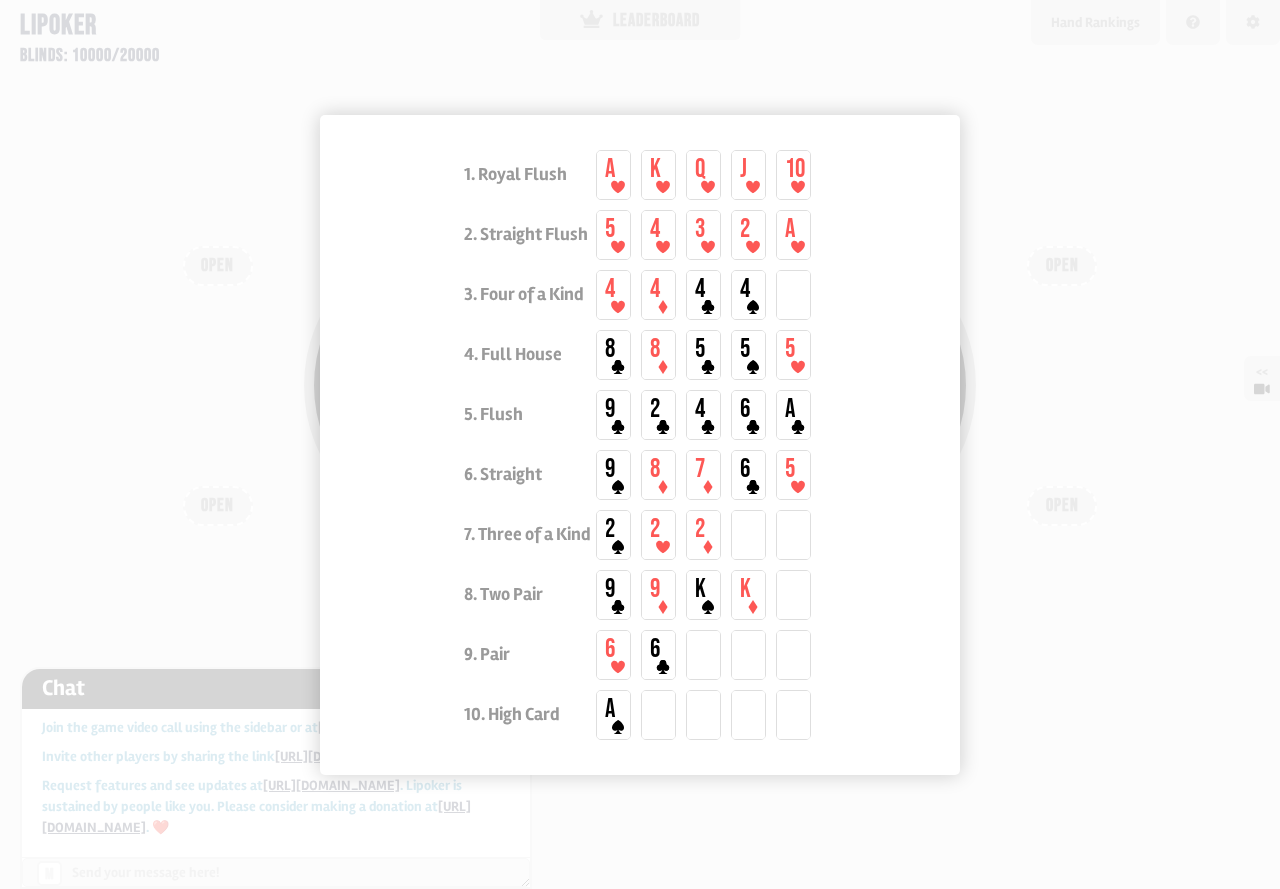 click at bounding box center (640, 444) 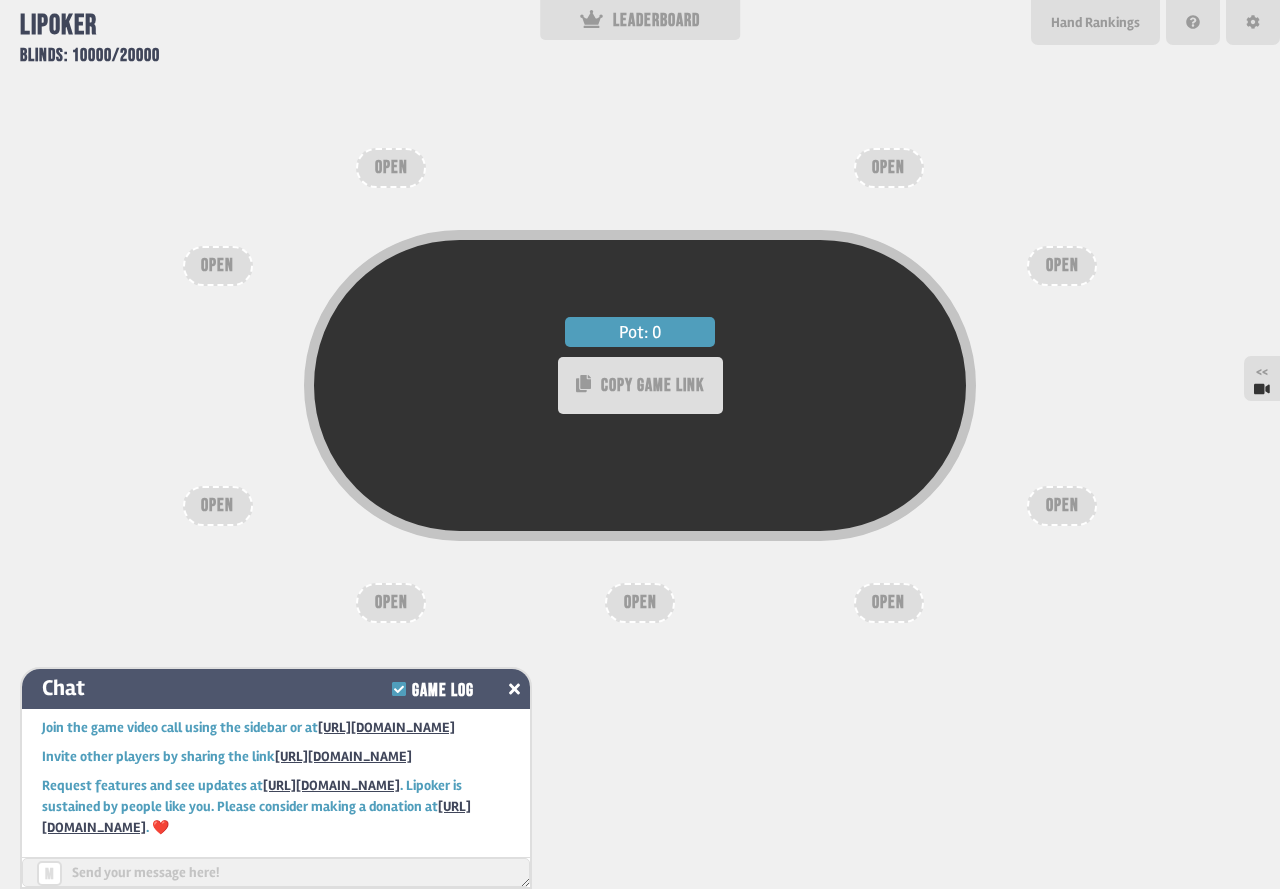 click on "Game Log" at bounding box center [436, 688] 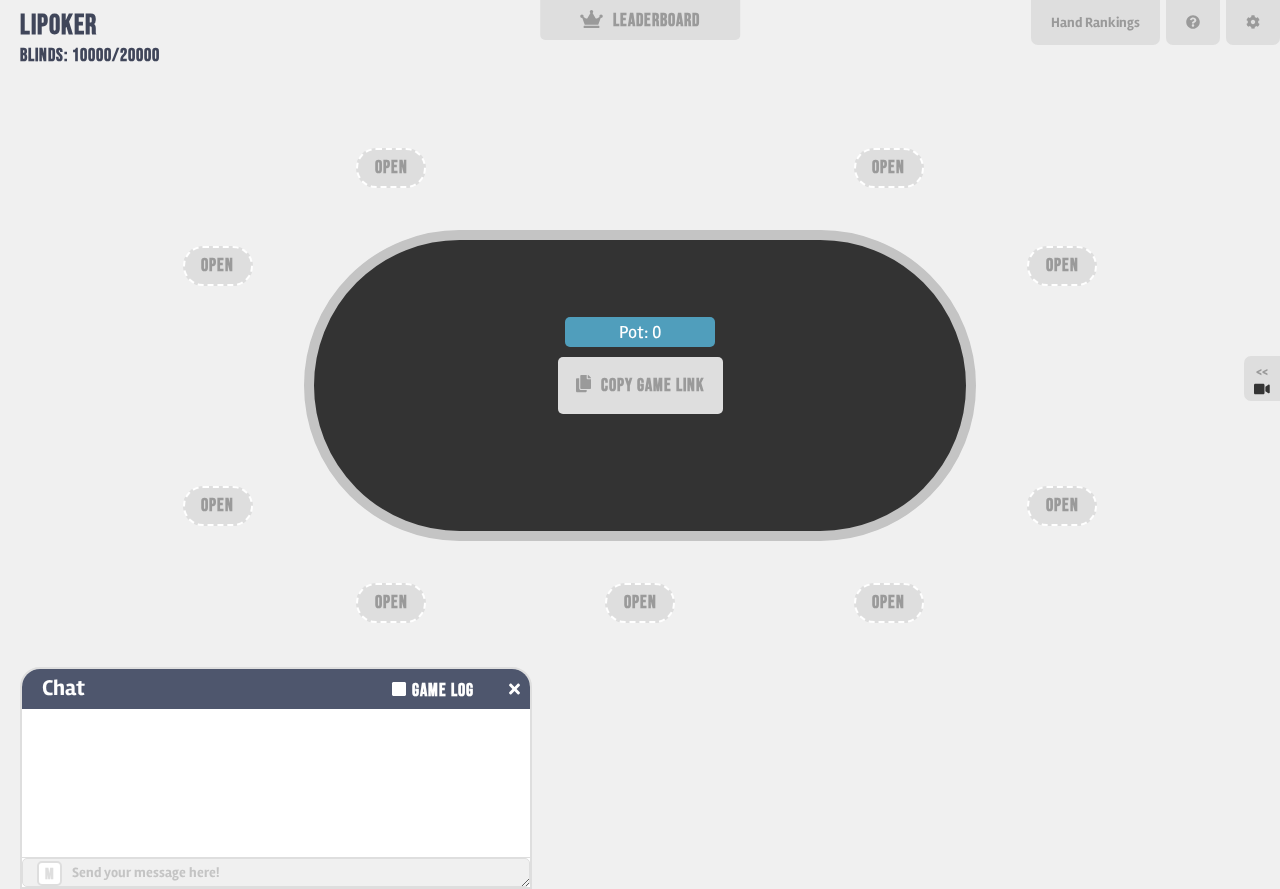 click on "Game Log" at bounding box center [436, 688] 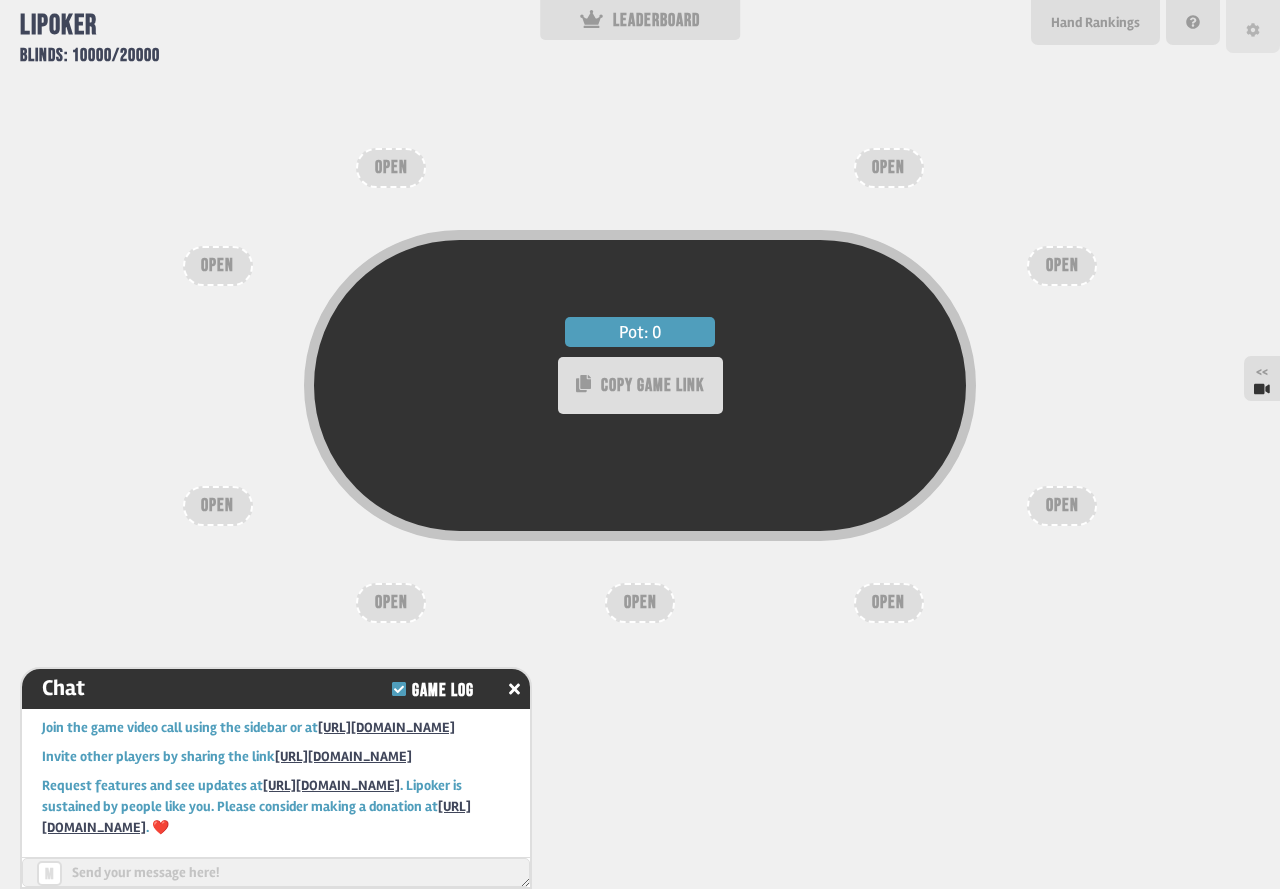 scroll, scrollTop: 44, scrollLeft: 0, axis: vertical 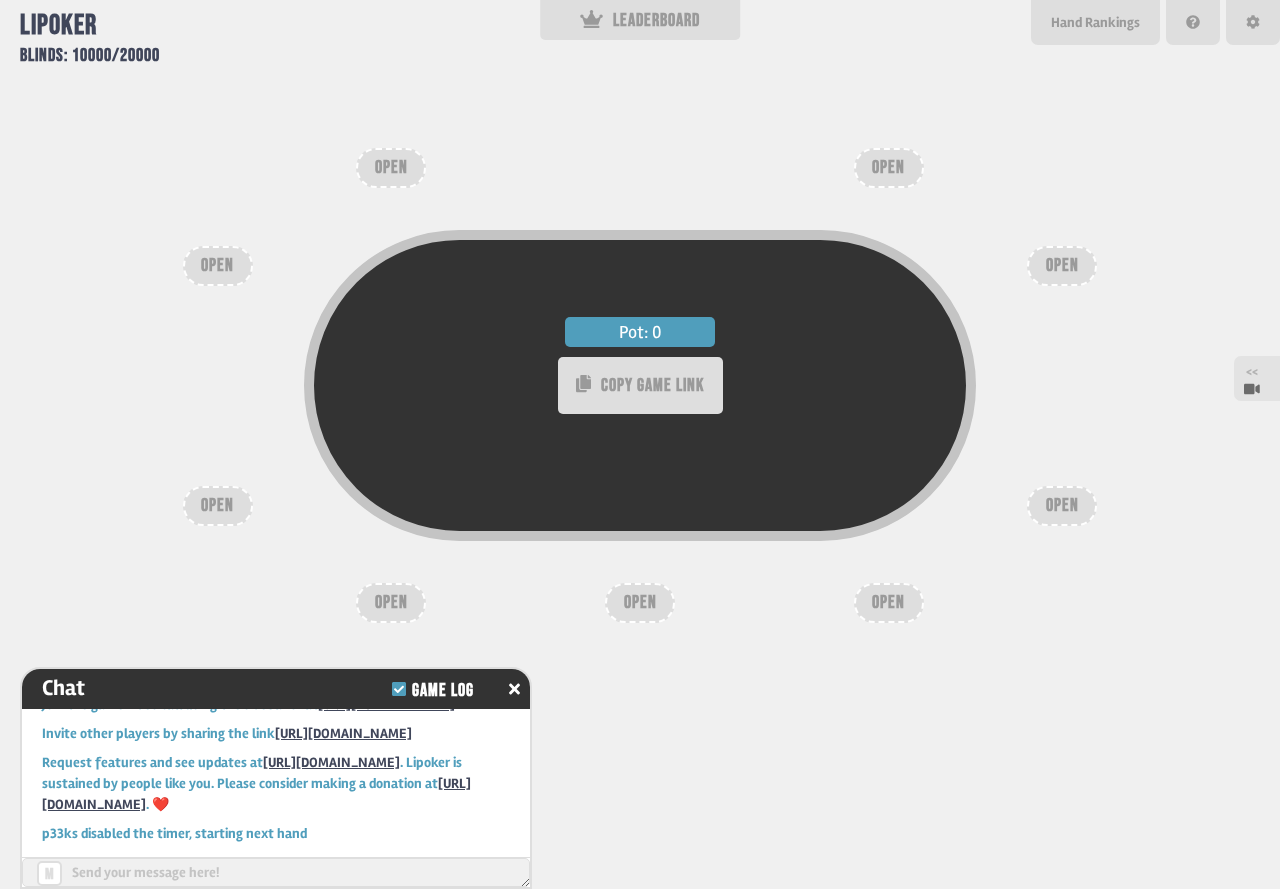 click on "<<" at bounding box center (1257, 378) 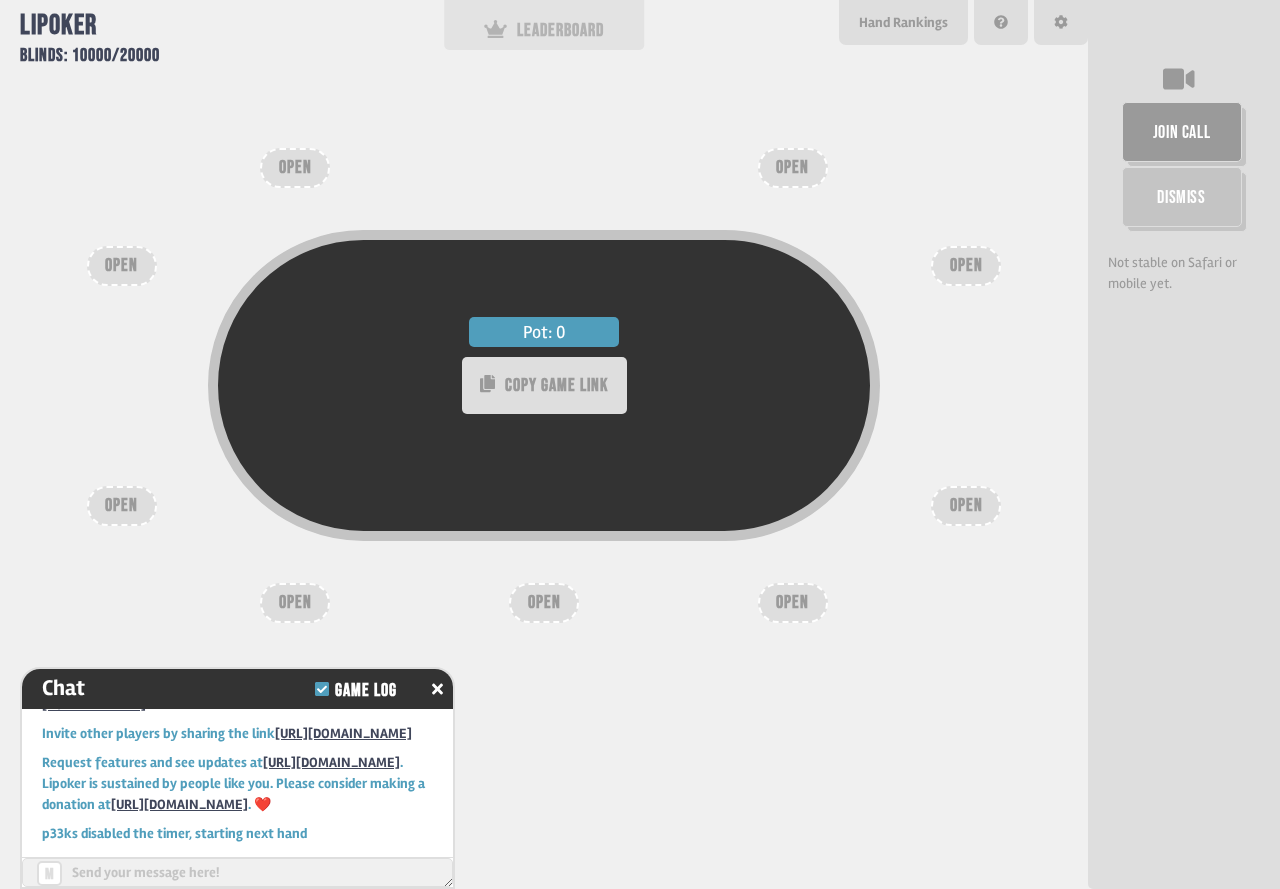 click on "LEADERBOARD" at bounding box center [544, 30] 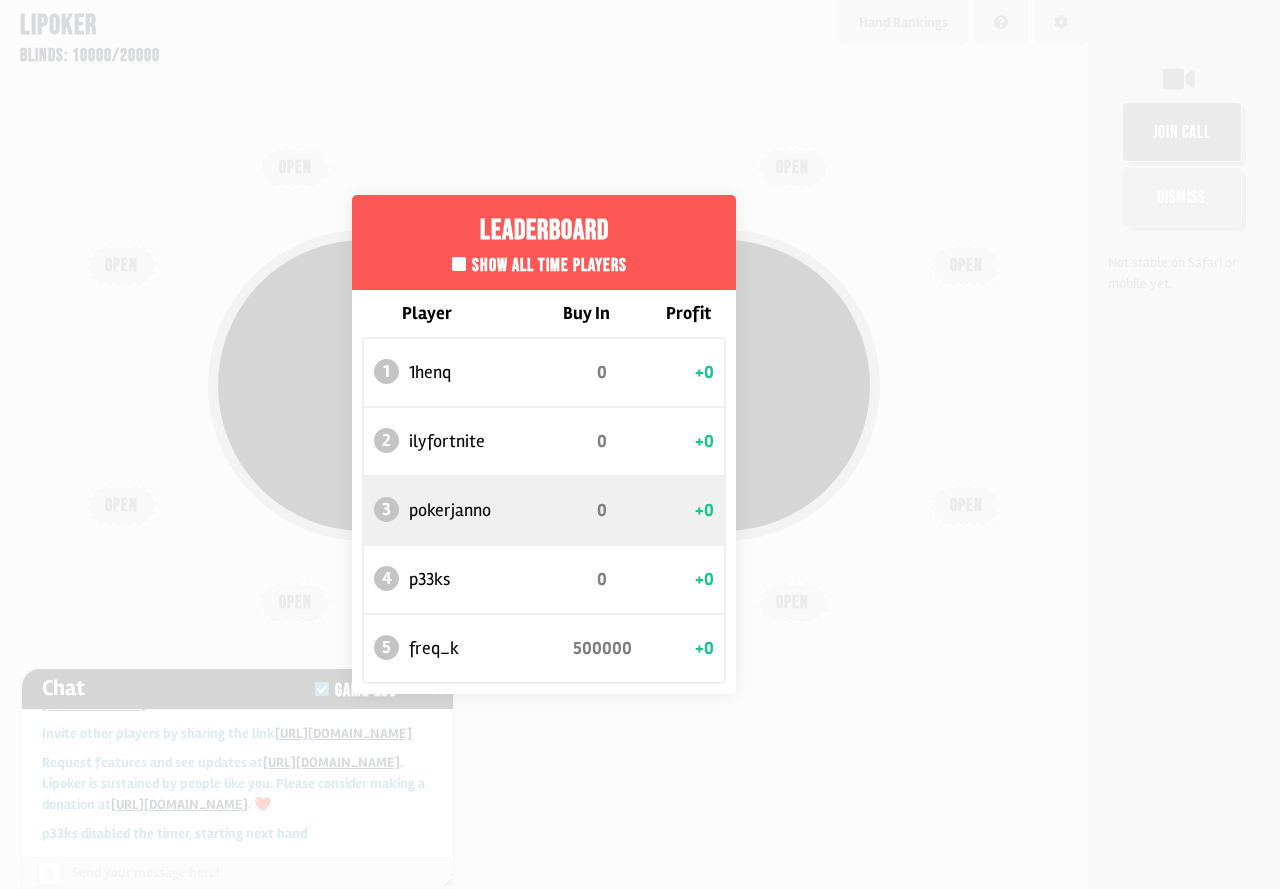click on "Leaderboard   Show all time players Player Buy In Profit 1 1henq 0 +0 2 ilyfortnite 0 +0 3 pokerjanno 0 +0 4 p33ks 0 +0 5 freq_k 500000 +0" at bounding box center [544, 444] 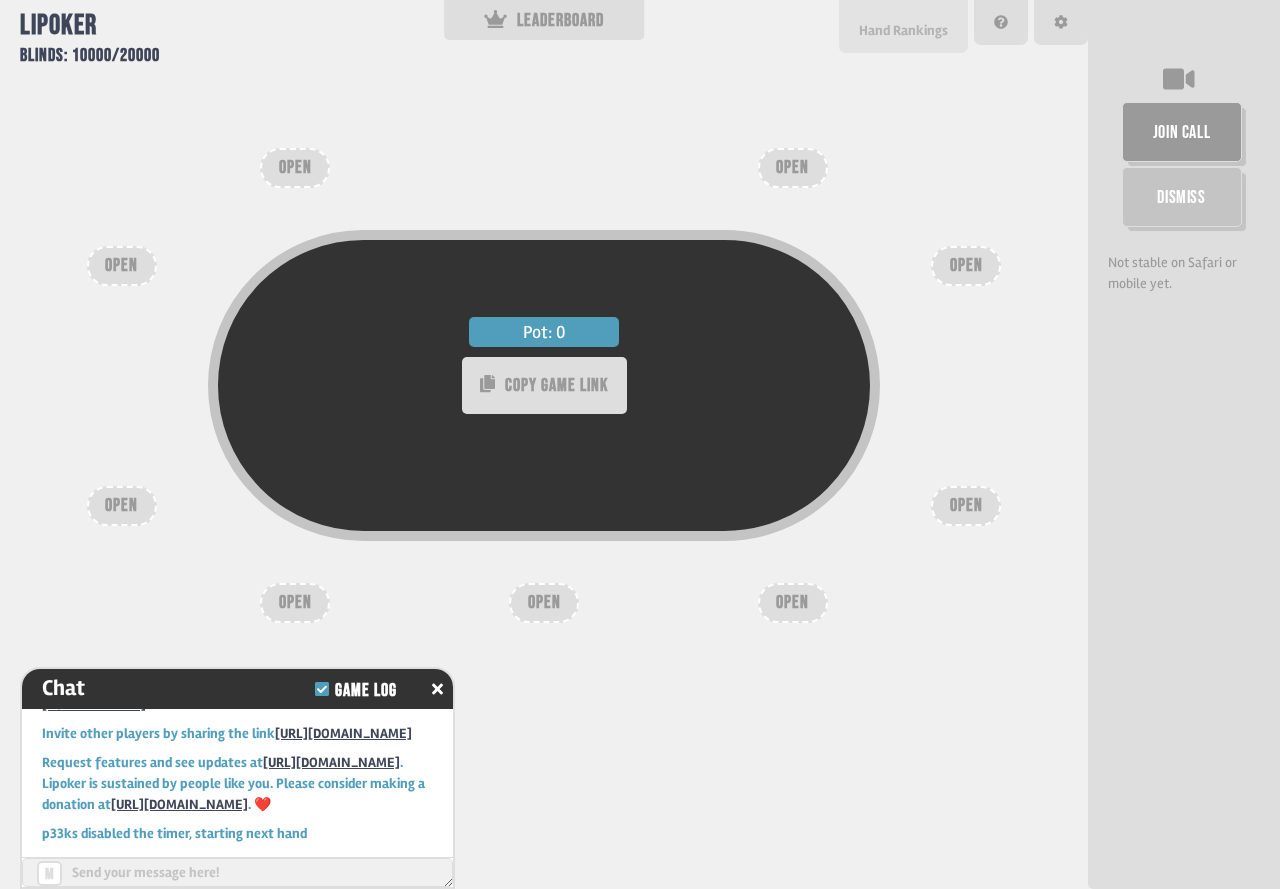 click on "Hand Rankings" at bounding box center (903, 30) 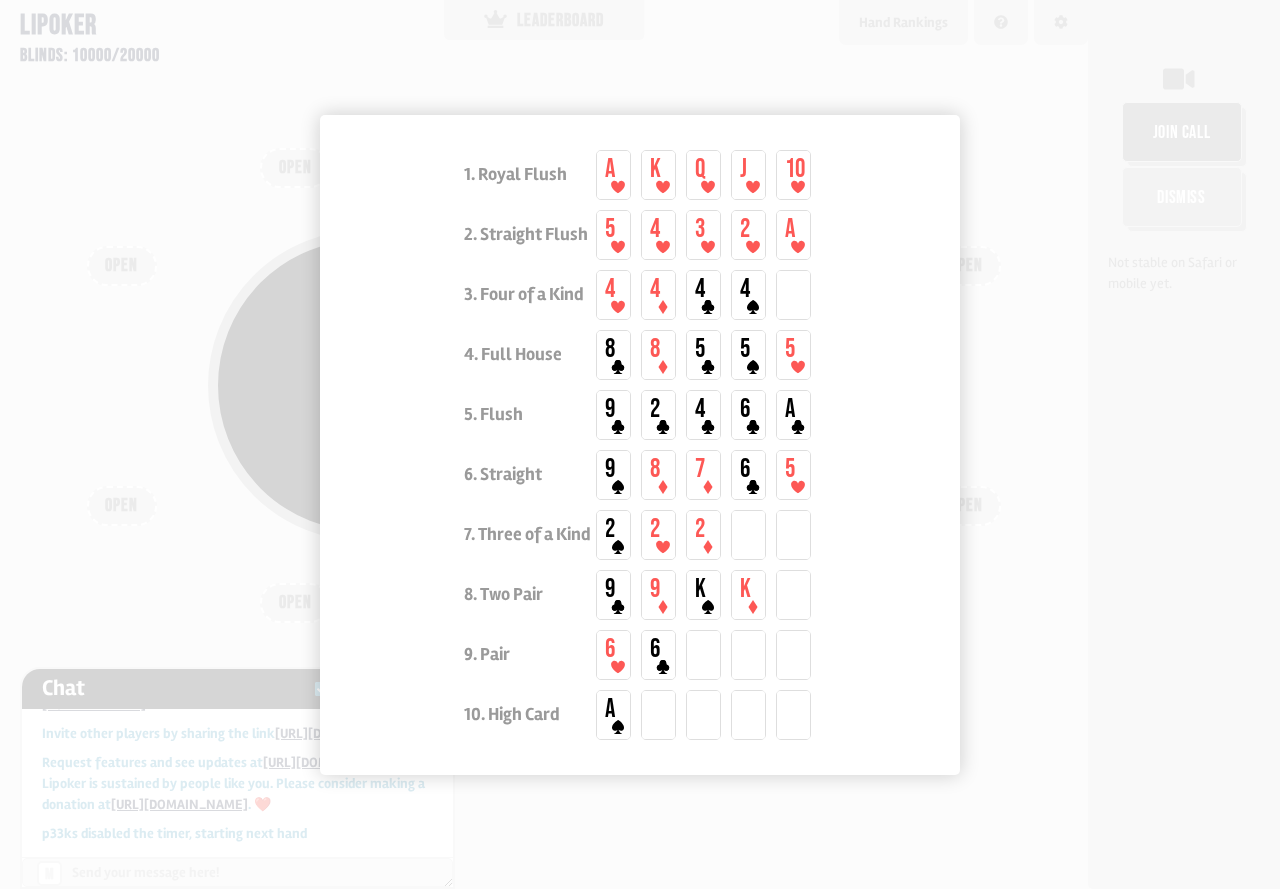 click at bounding box center [640, 444] 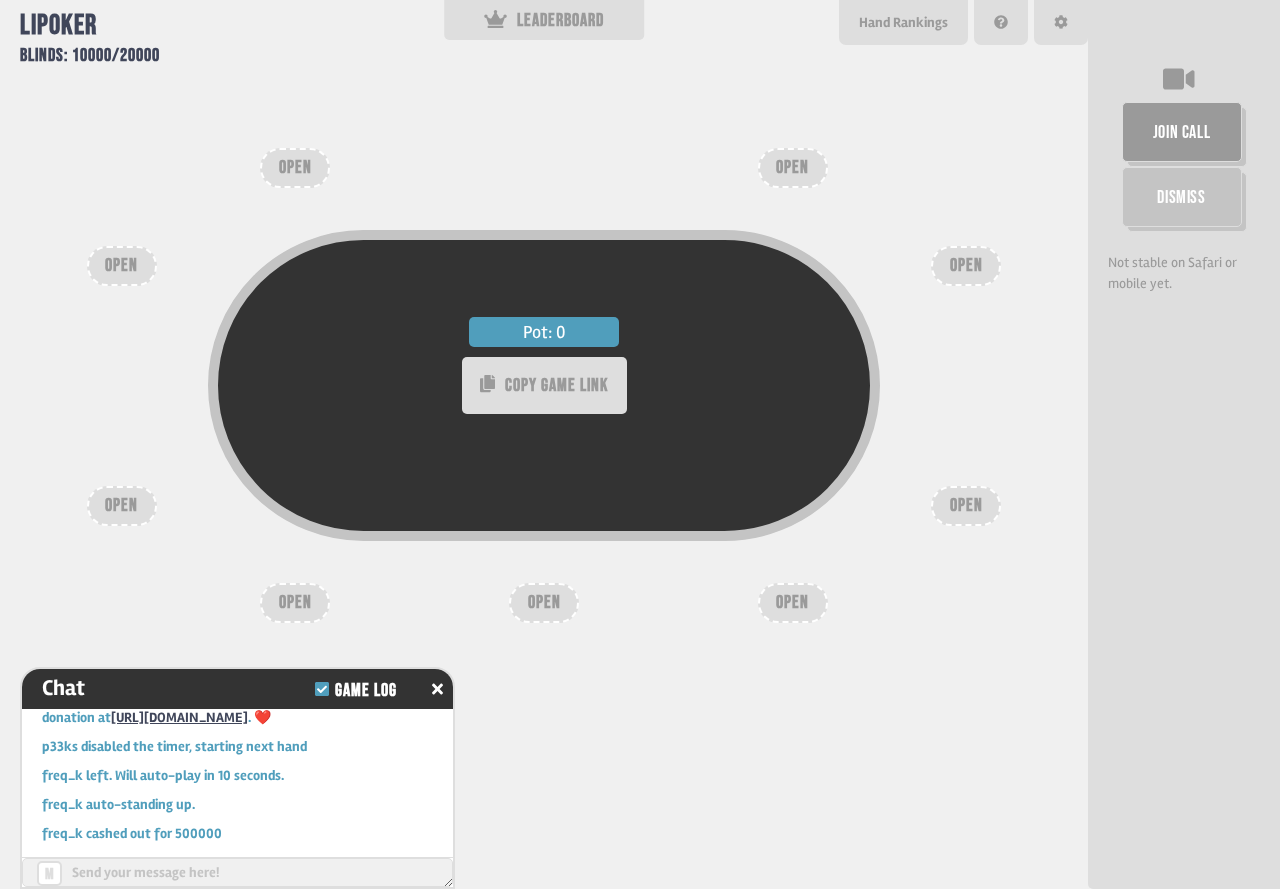 scroll, scrollTop: 202, scrollLeft: 0, axis: vertical 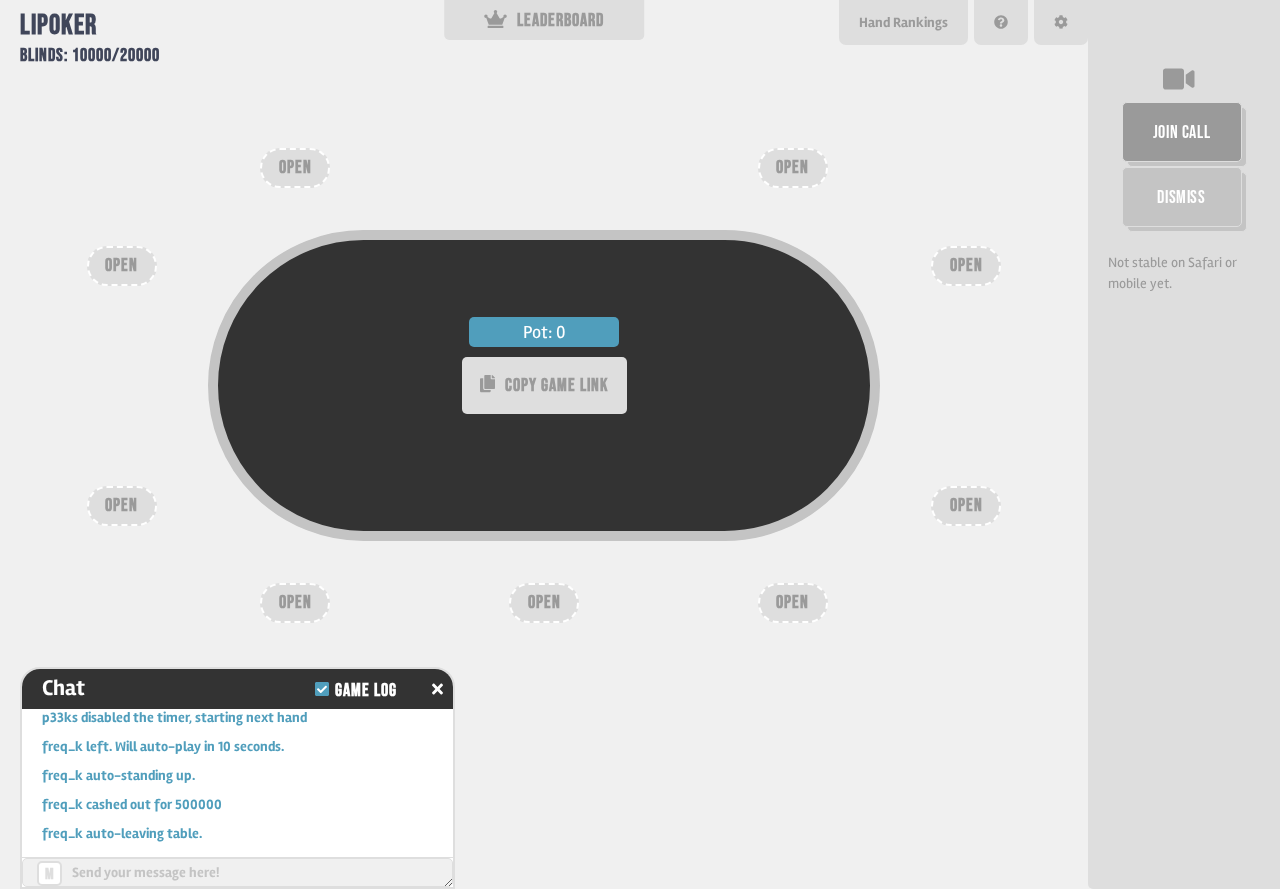 click on "Dismiss" at bounding box center [1182, 197] 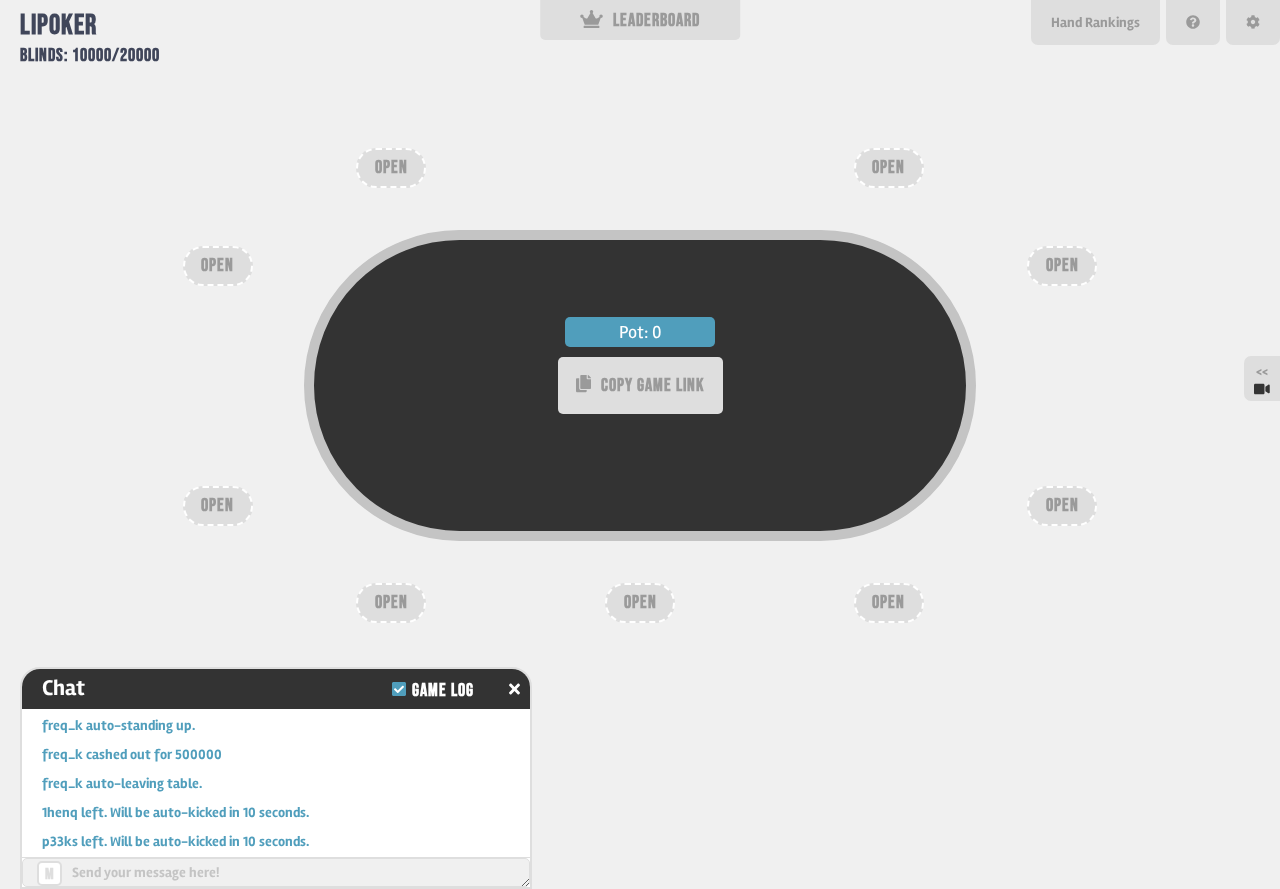 scroll, scrollTop: 218, scrollLeft: 0, axis: vertical 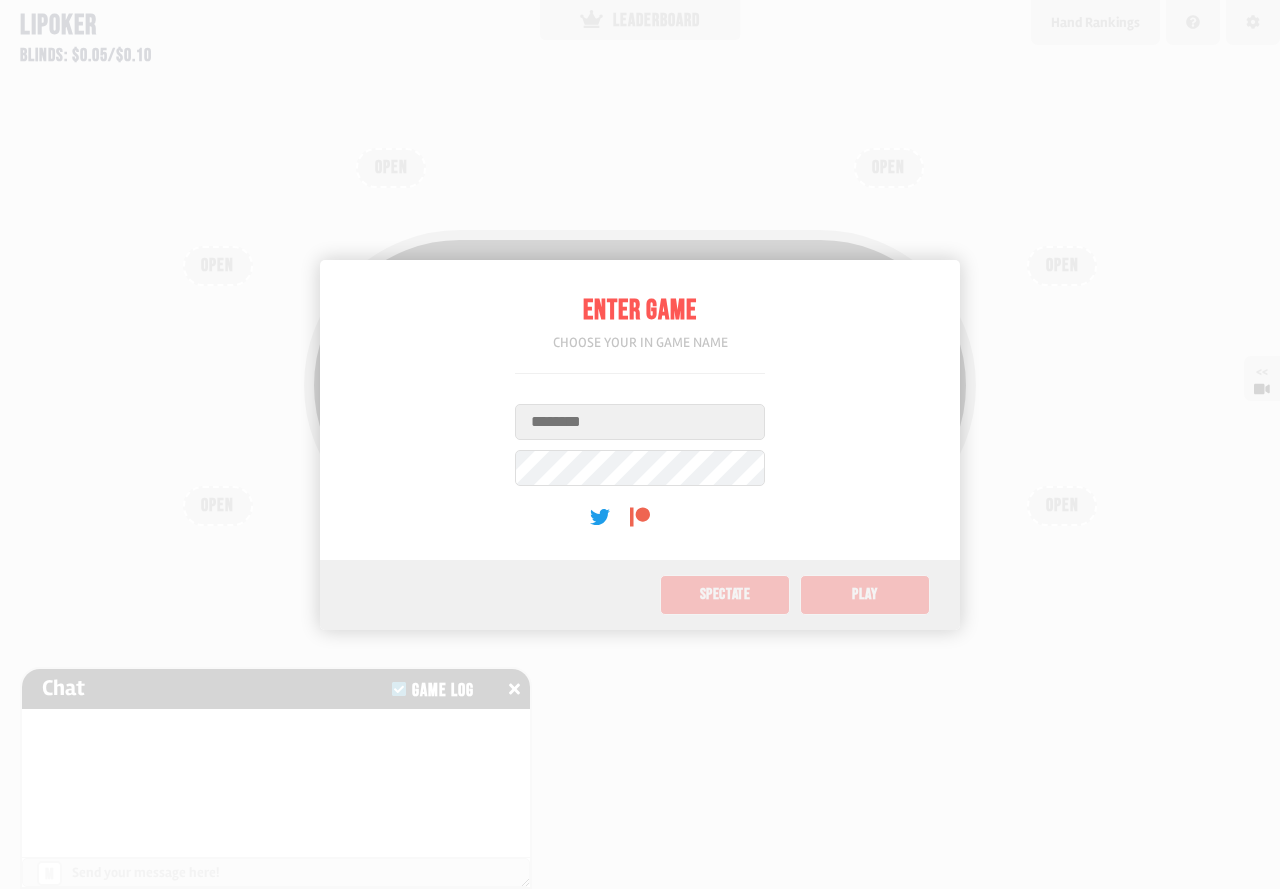 click on "Username" at bounding box center [640, 422] 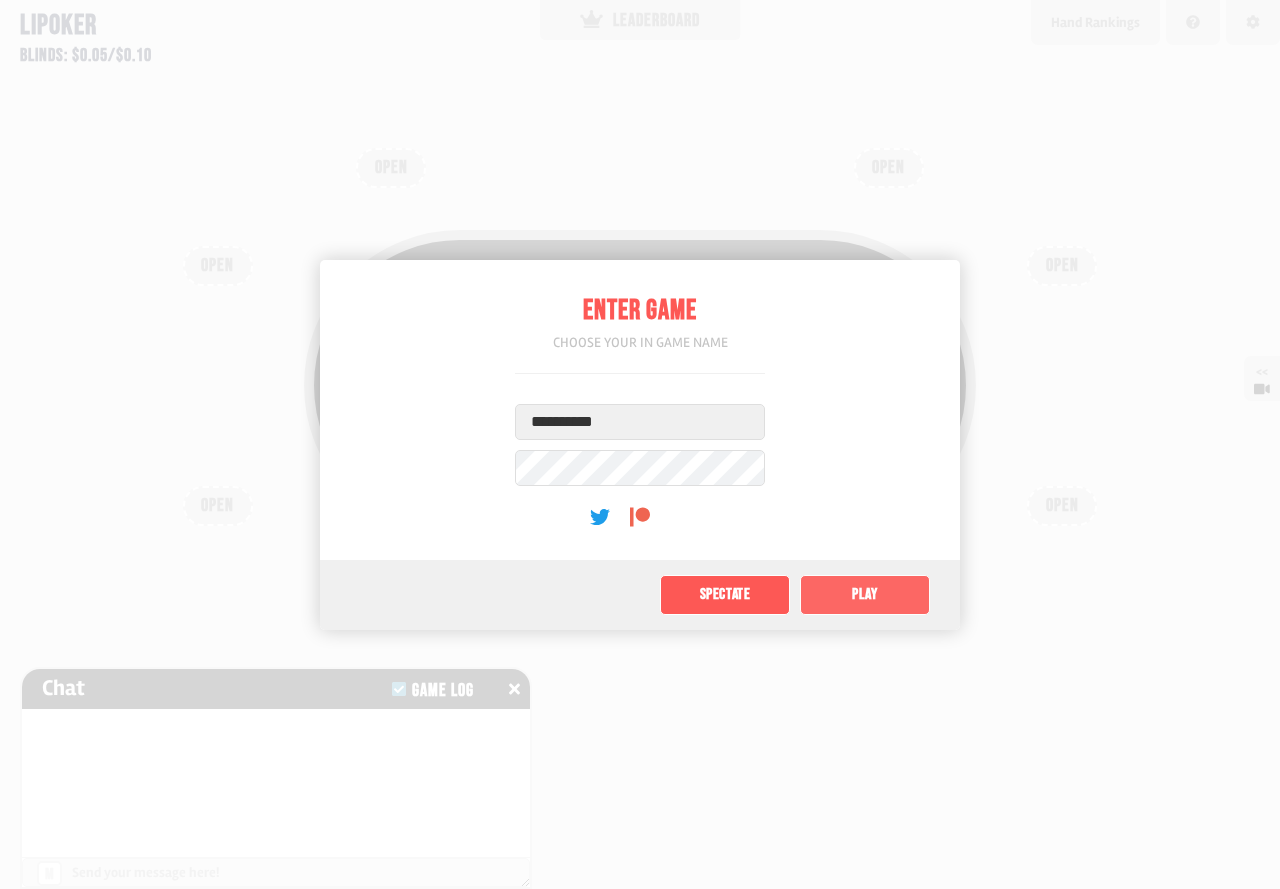 click on "Play" 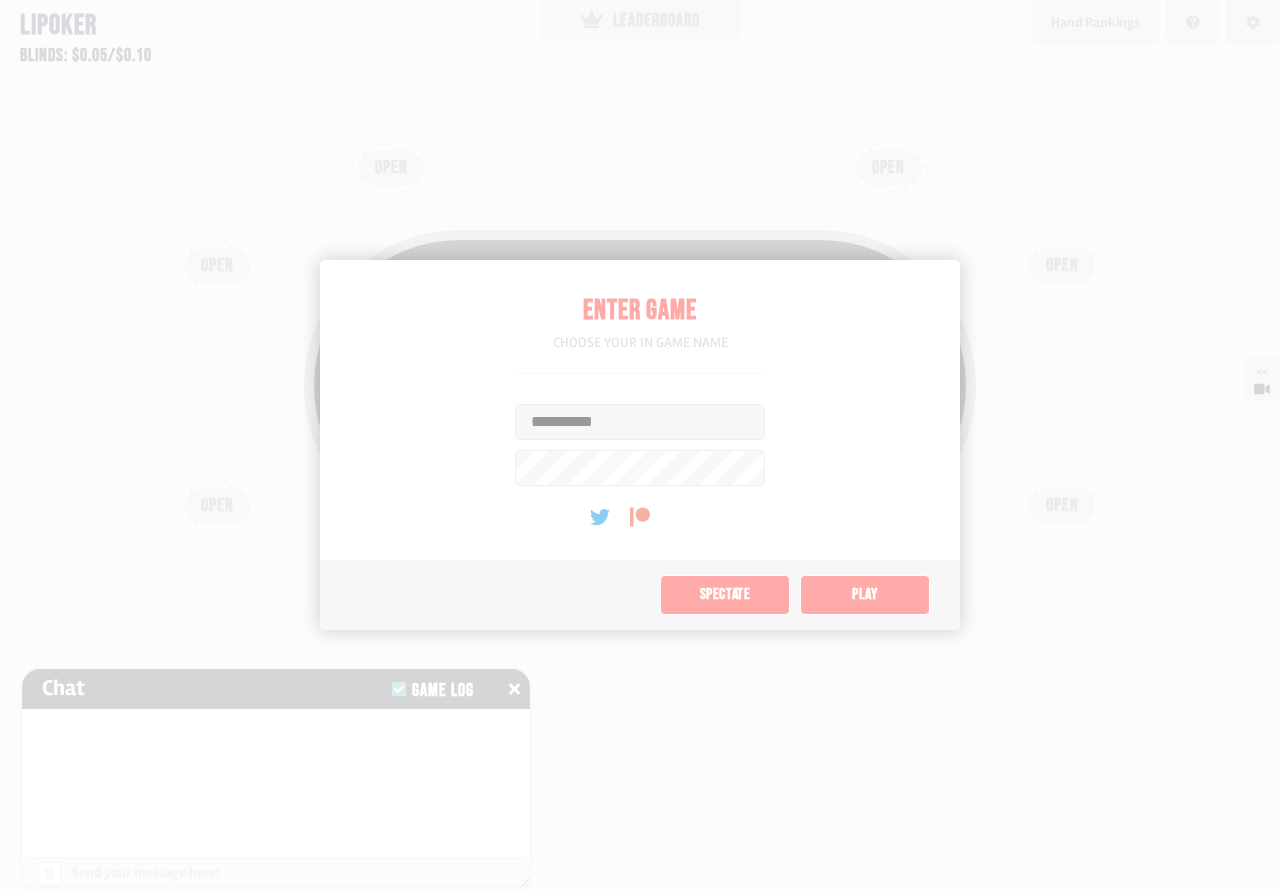 type 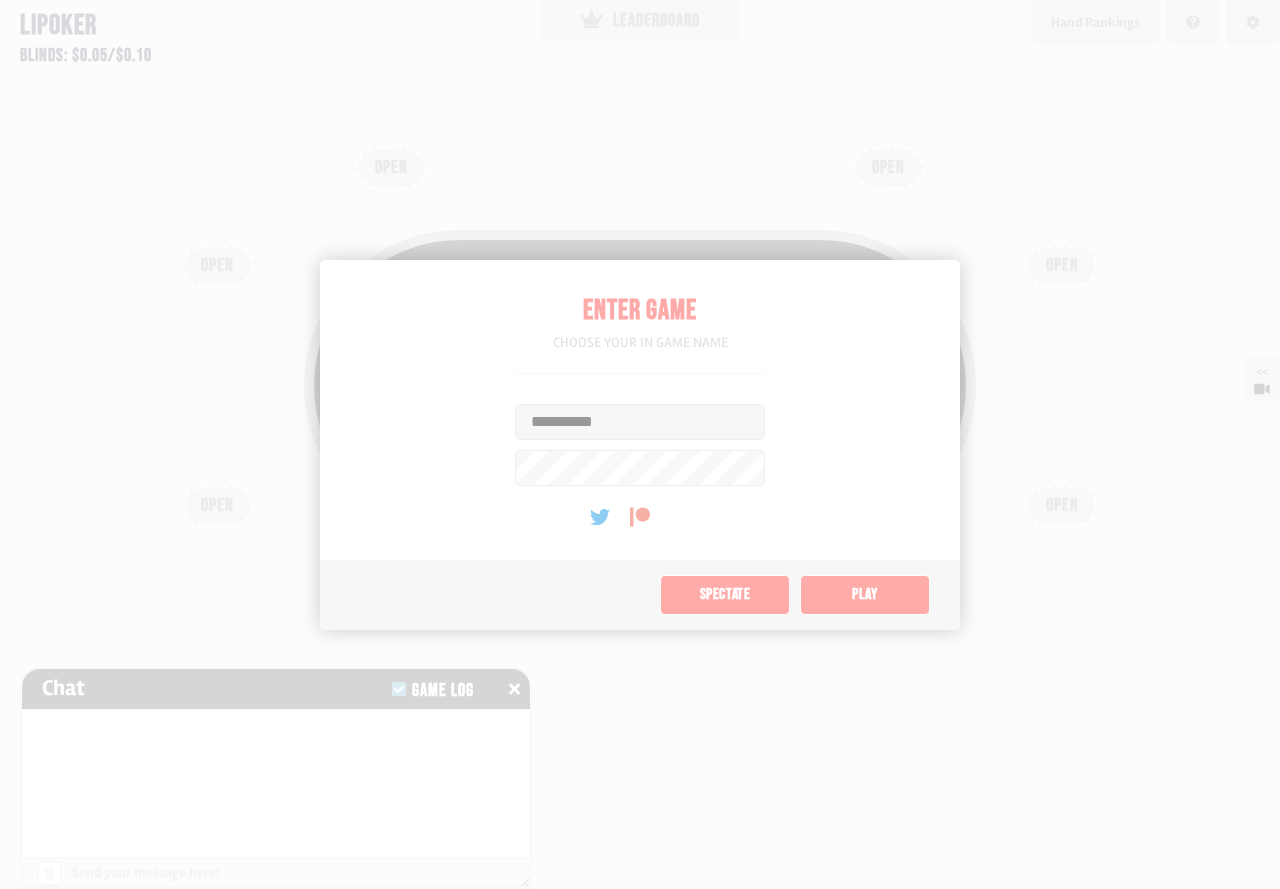 click on "OPEN" at bounding box center (889, 603) 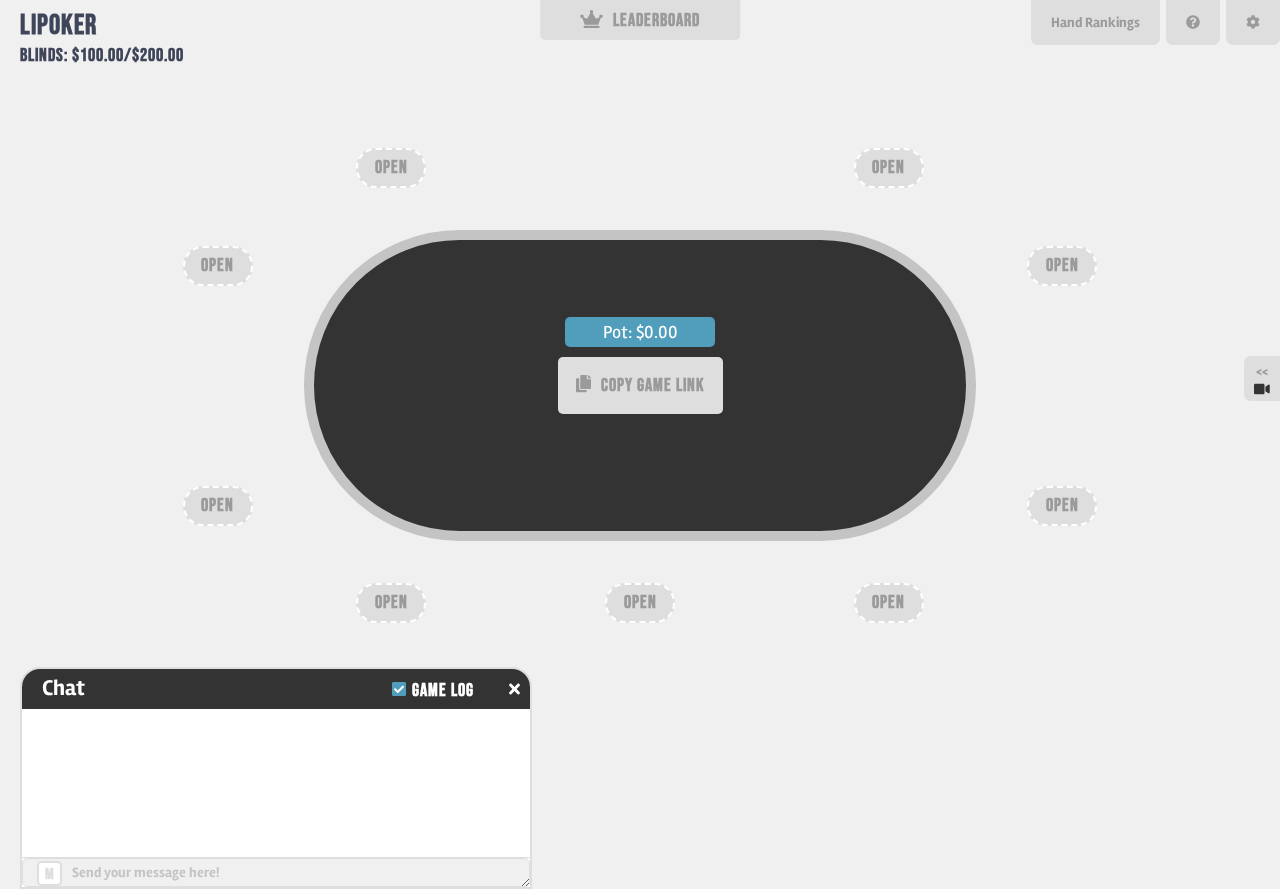 click on "Pot: $0.00   COPY GAME LINK" at bounding box center [640, 385] 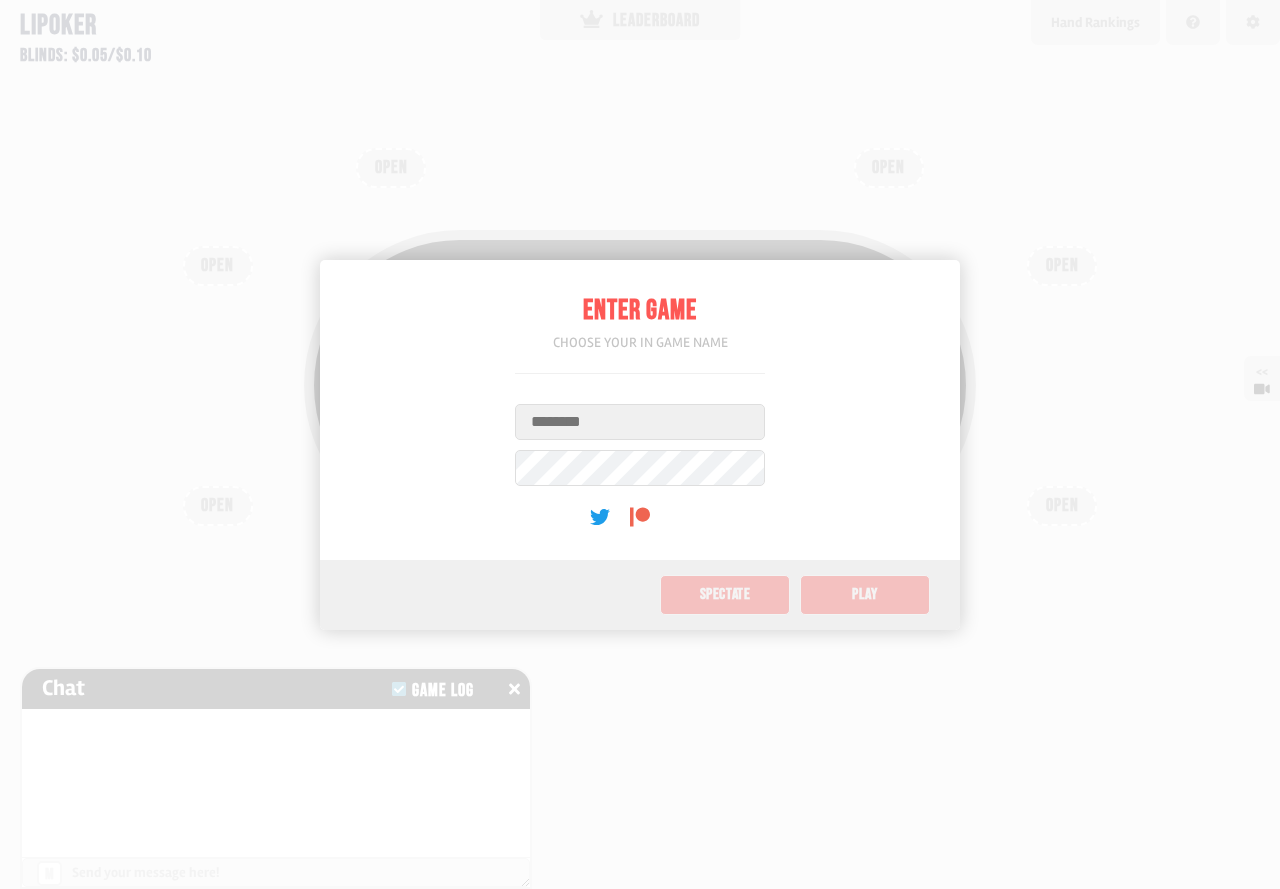scroll, scrollTop: 0, scrollLeft: 0, axis: both 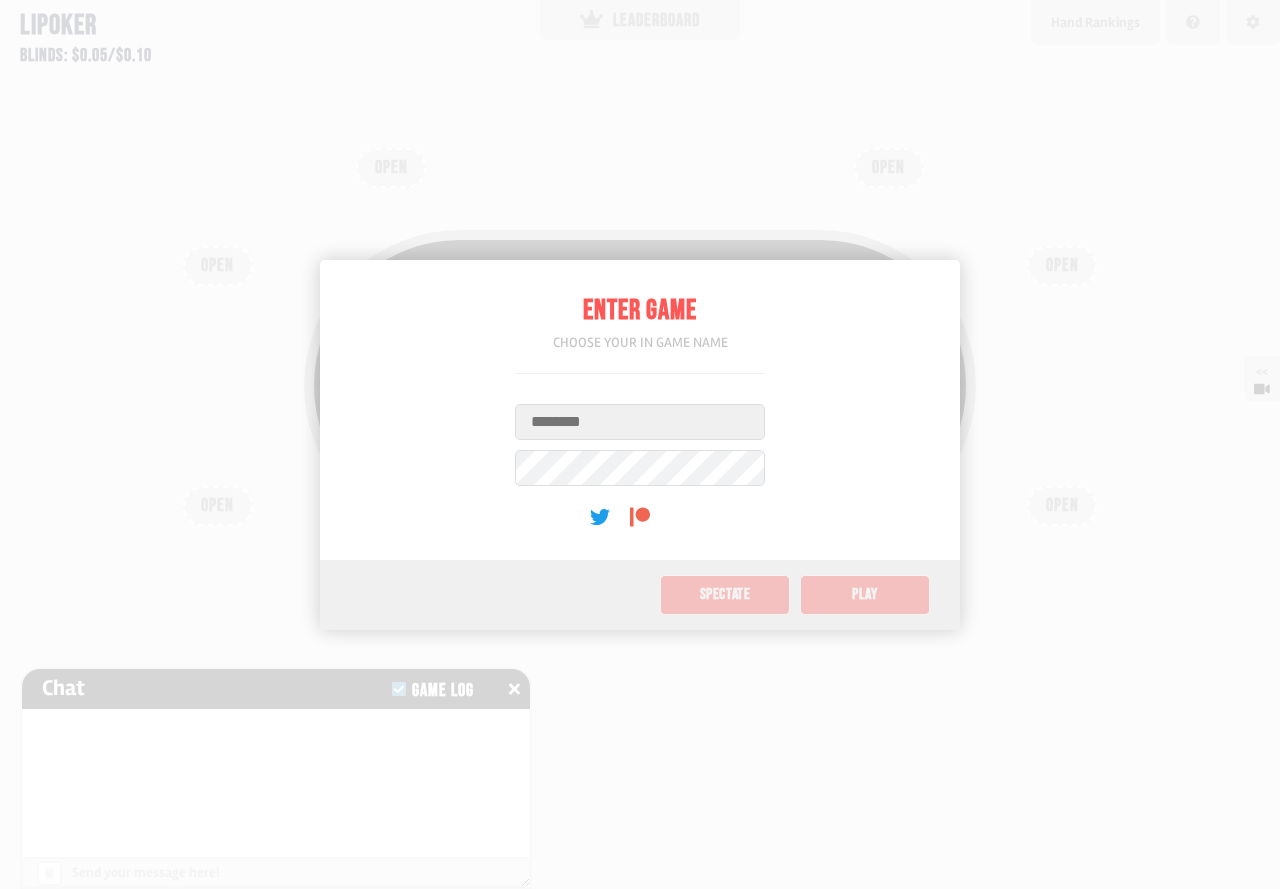 click on "Username" at bounding box center [640, 422] 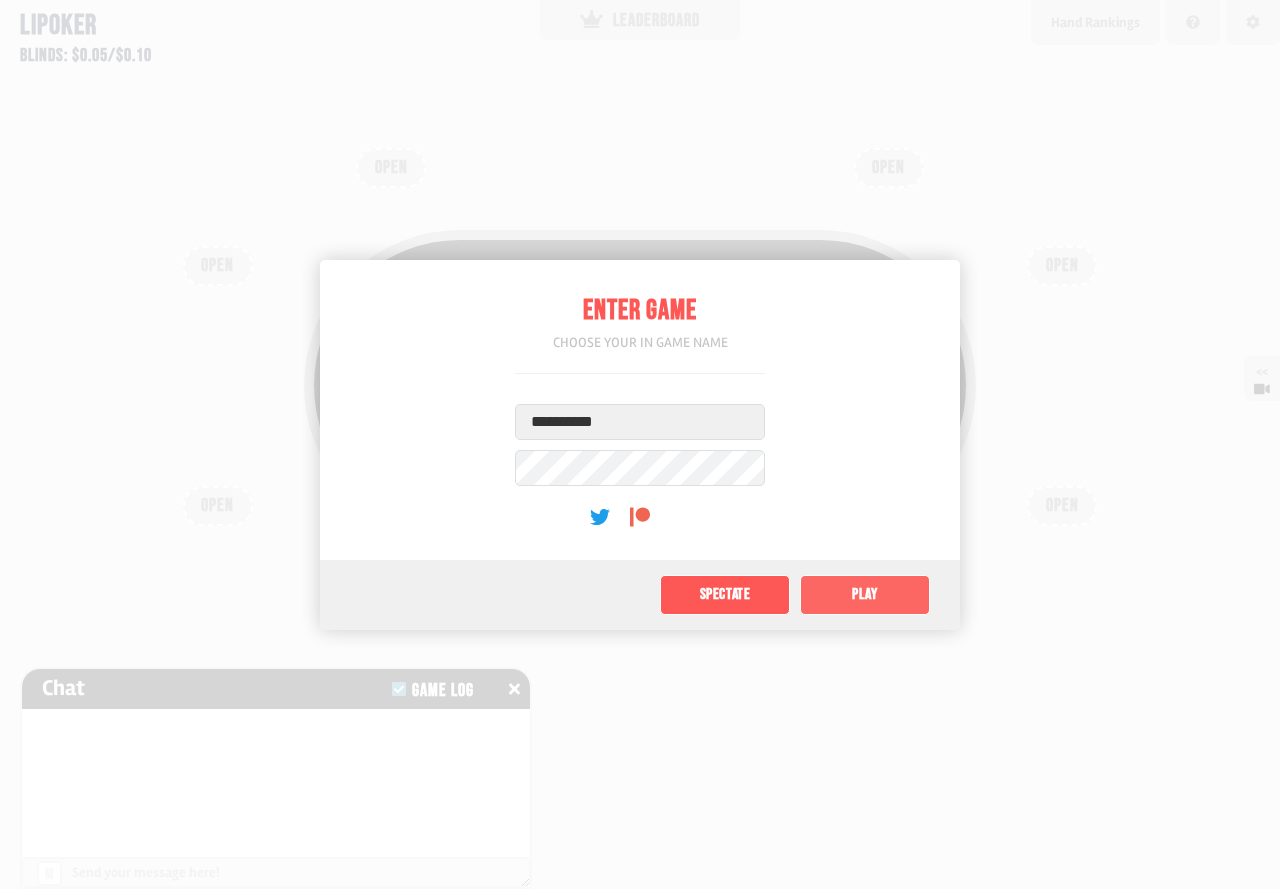 click on "Play" 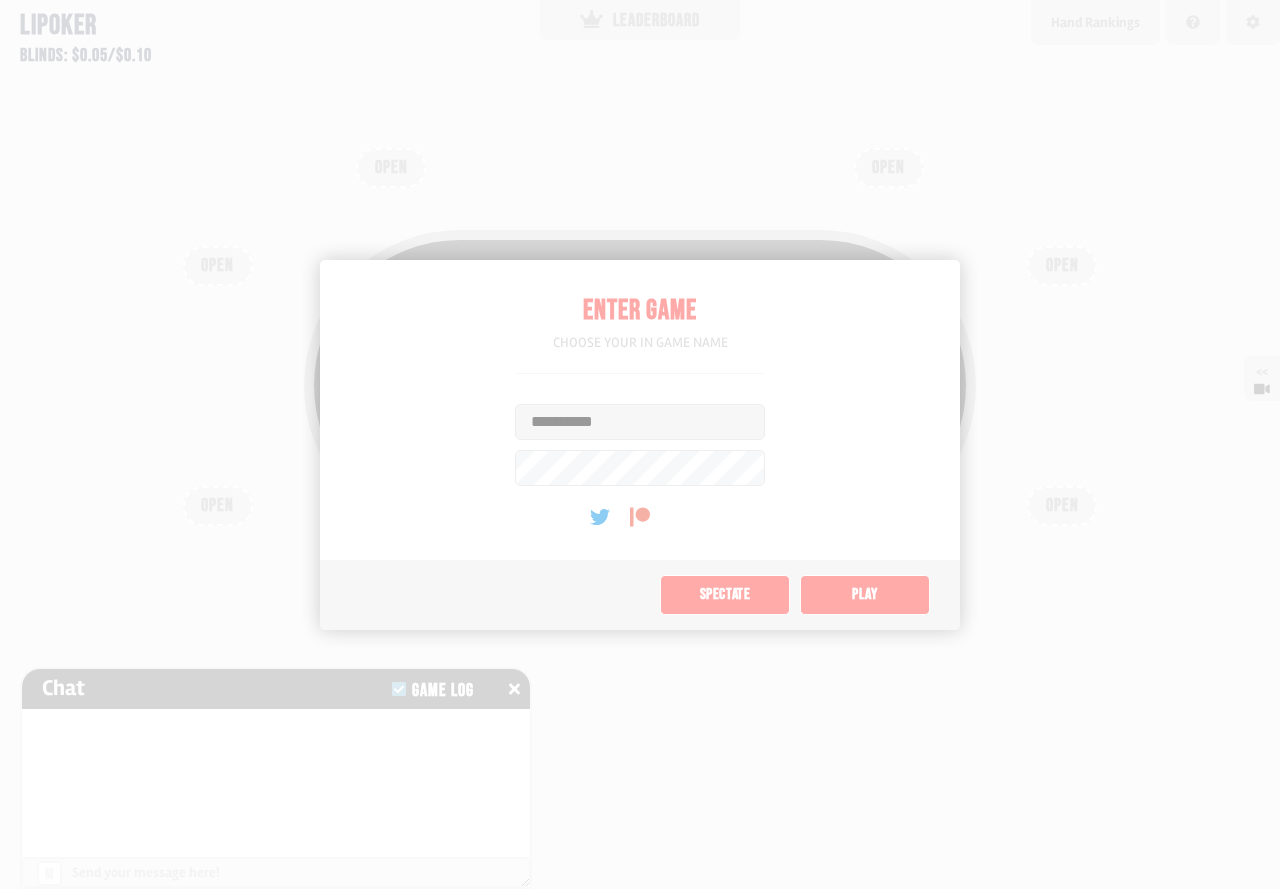 type on "*****" 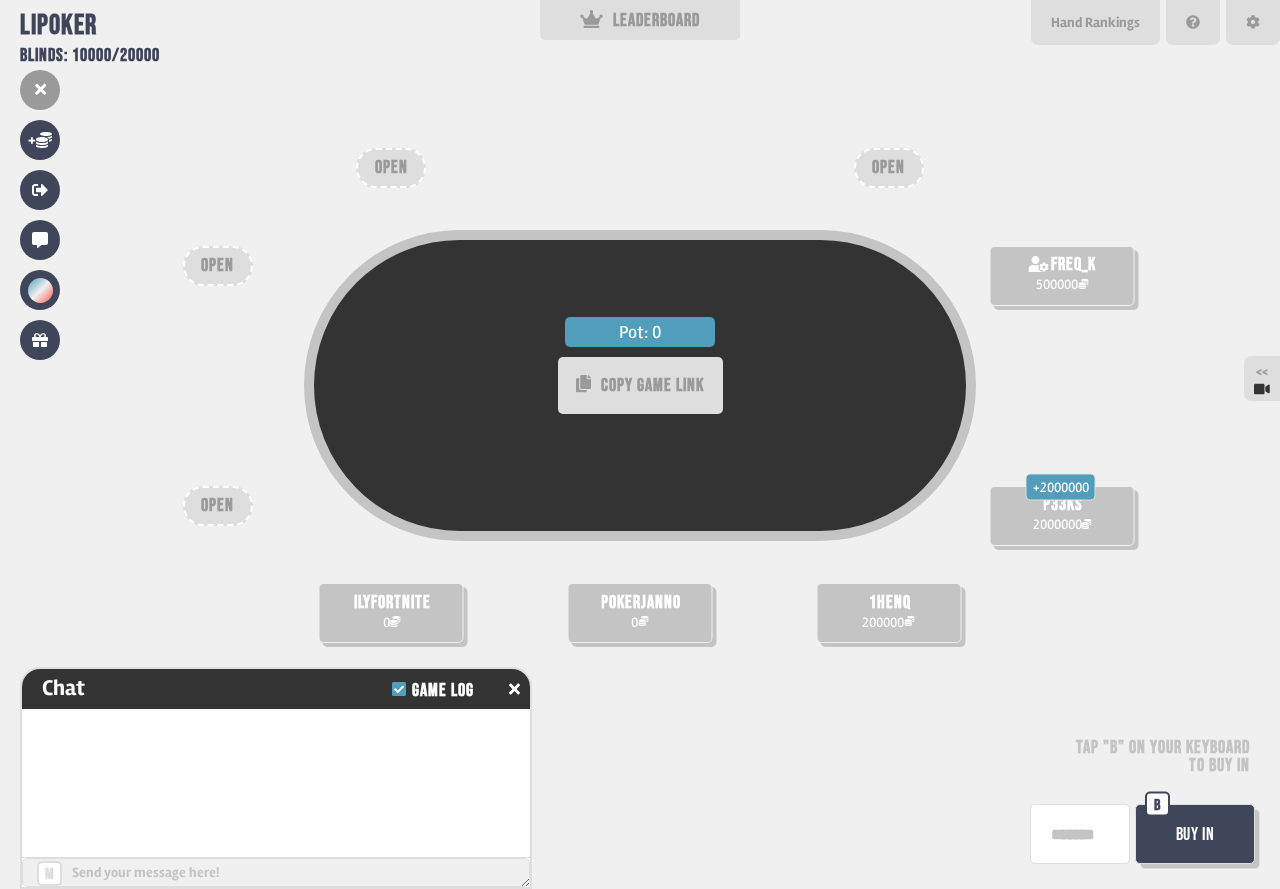 click on "*******" at bounding box center [1080, 834] 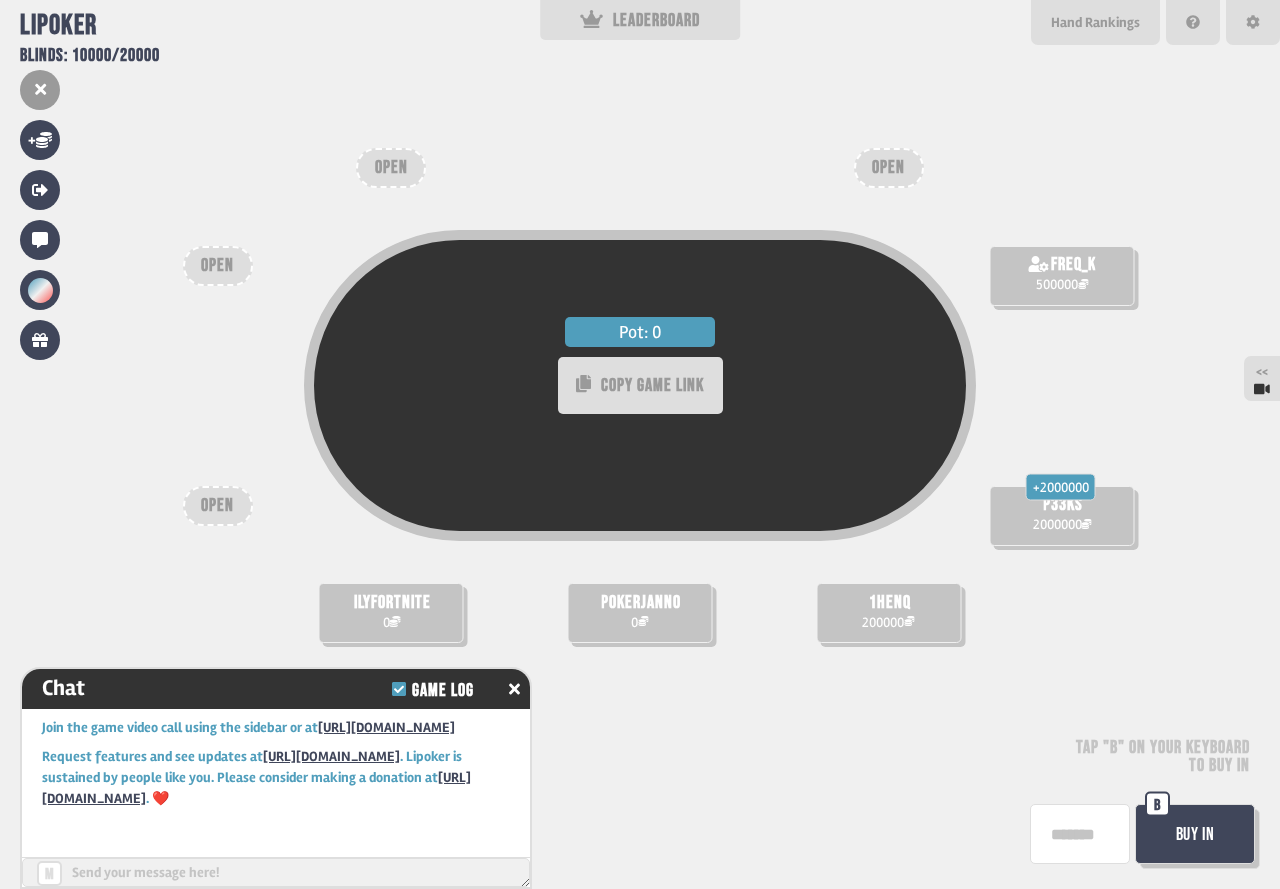 scroll, scrollTop: 0, scrollLeft: 0, axis: both 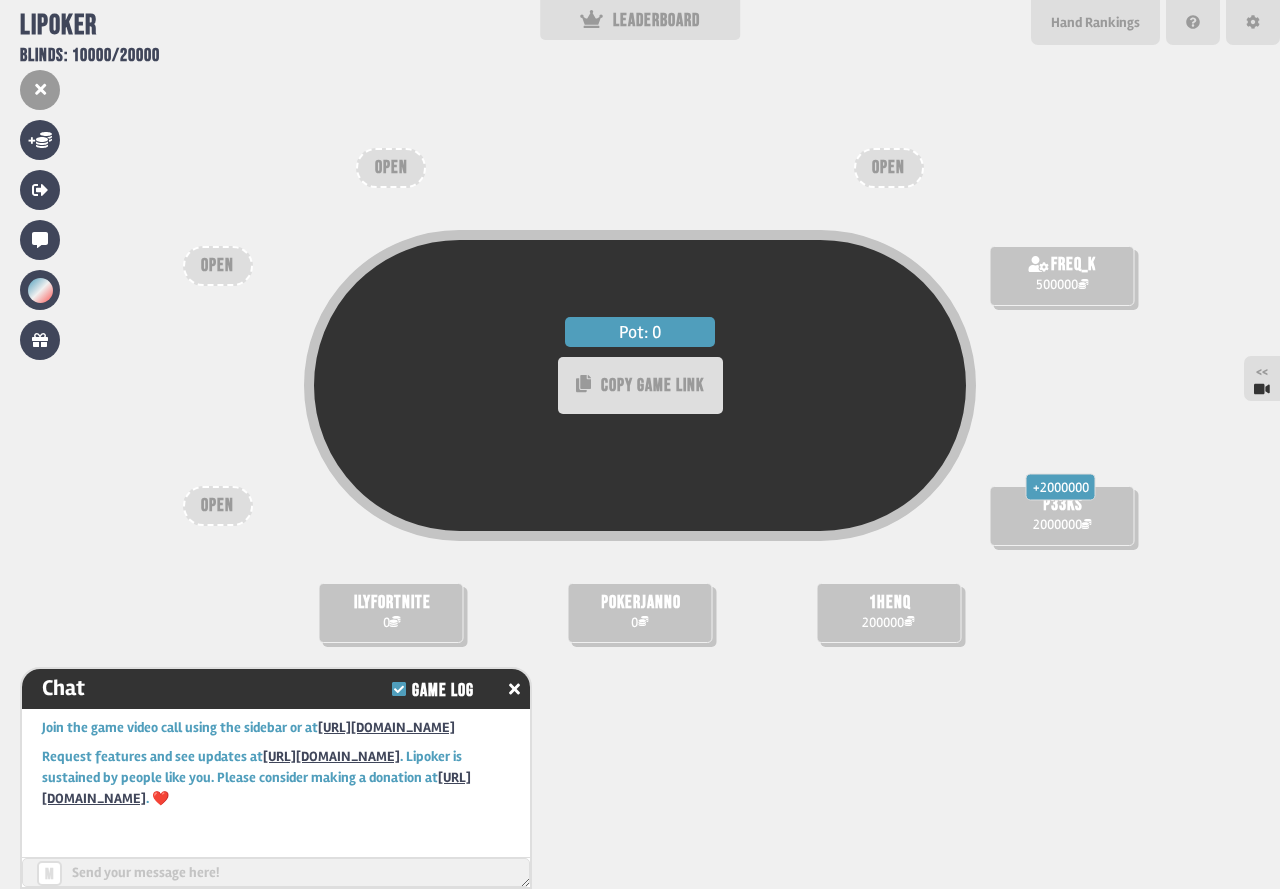 click on "Pot: 0   COPY GAME LINK pokerjanno 0  ilyfortnite 0  1henq 200000  + 2000000 p33ks 2000000  freq_k 500000  OPEN OPEN OPEN OPEN" at bounding box center (640, 444) 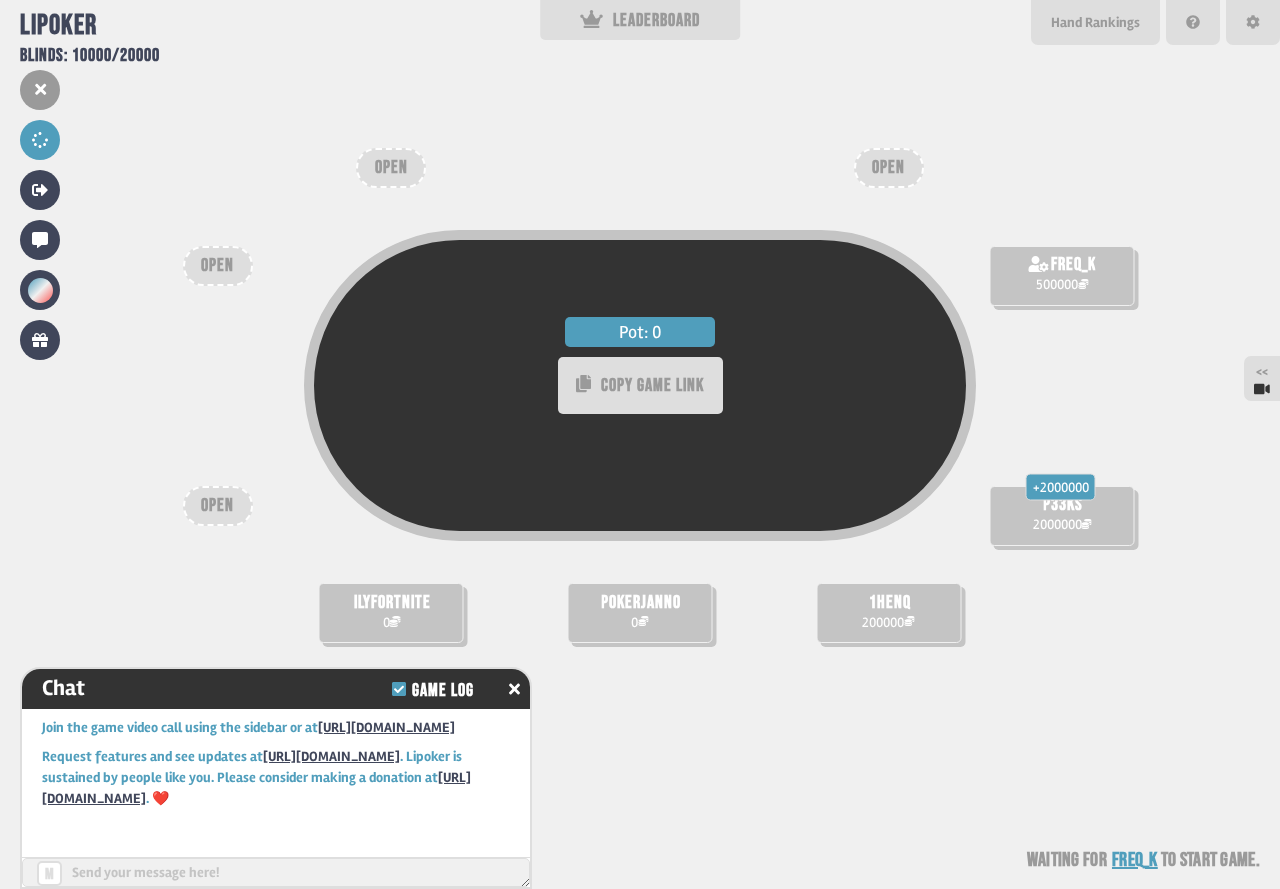 scroll, scrollTop: 15, scrollLeft: 0, axis: vertical 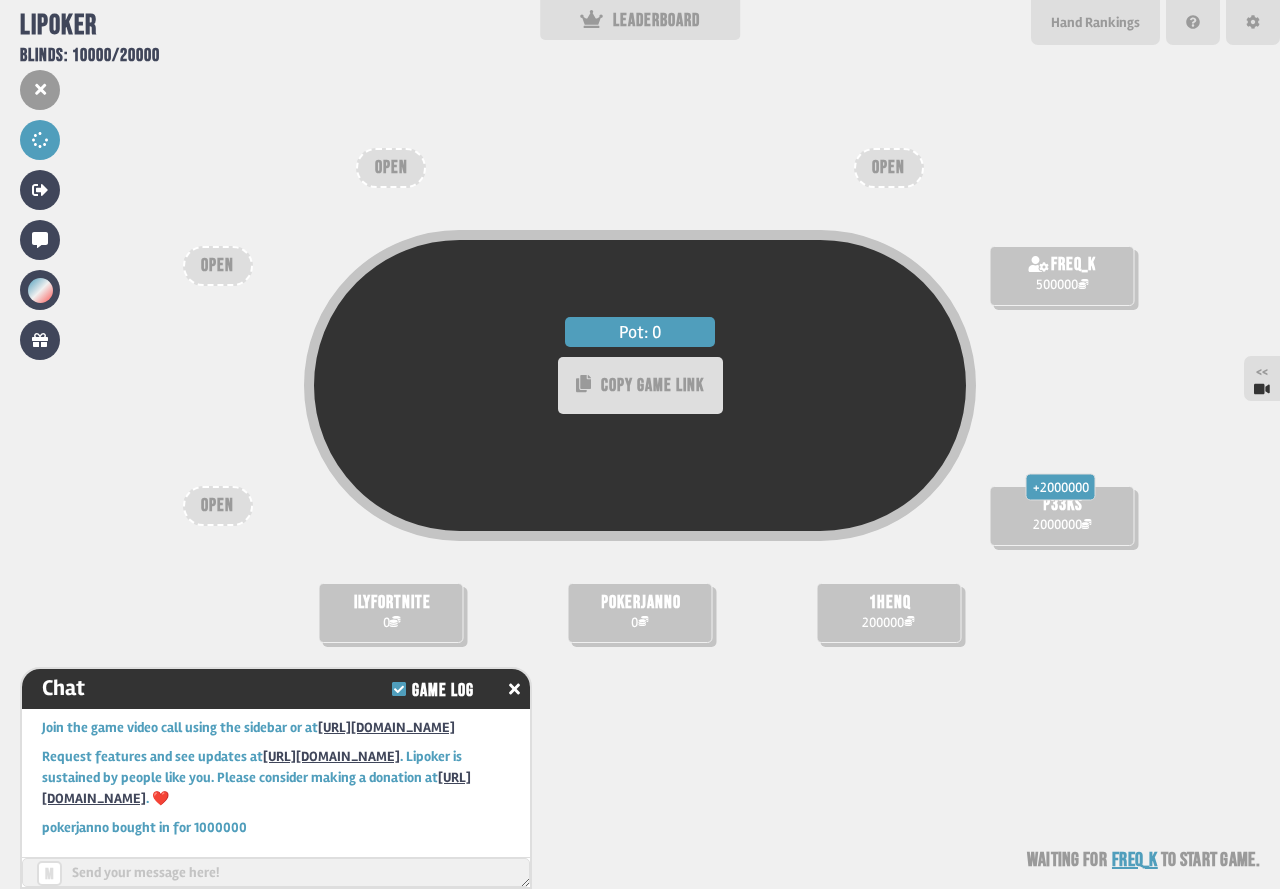 click on "Pot: 0   COPY GAME LINK pokerjanno 0  ilyfortnite 0  1henq 200000  + 2000000 p33ks 2000000  freq_k 500000  OPEN OPEN OPEN OPEN Waiting for  freq_k  to   start game" at bounding box center (640, 444) 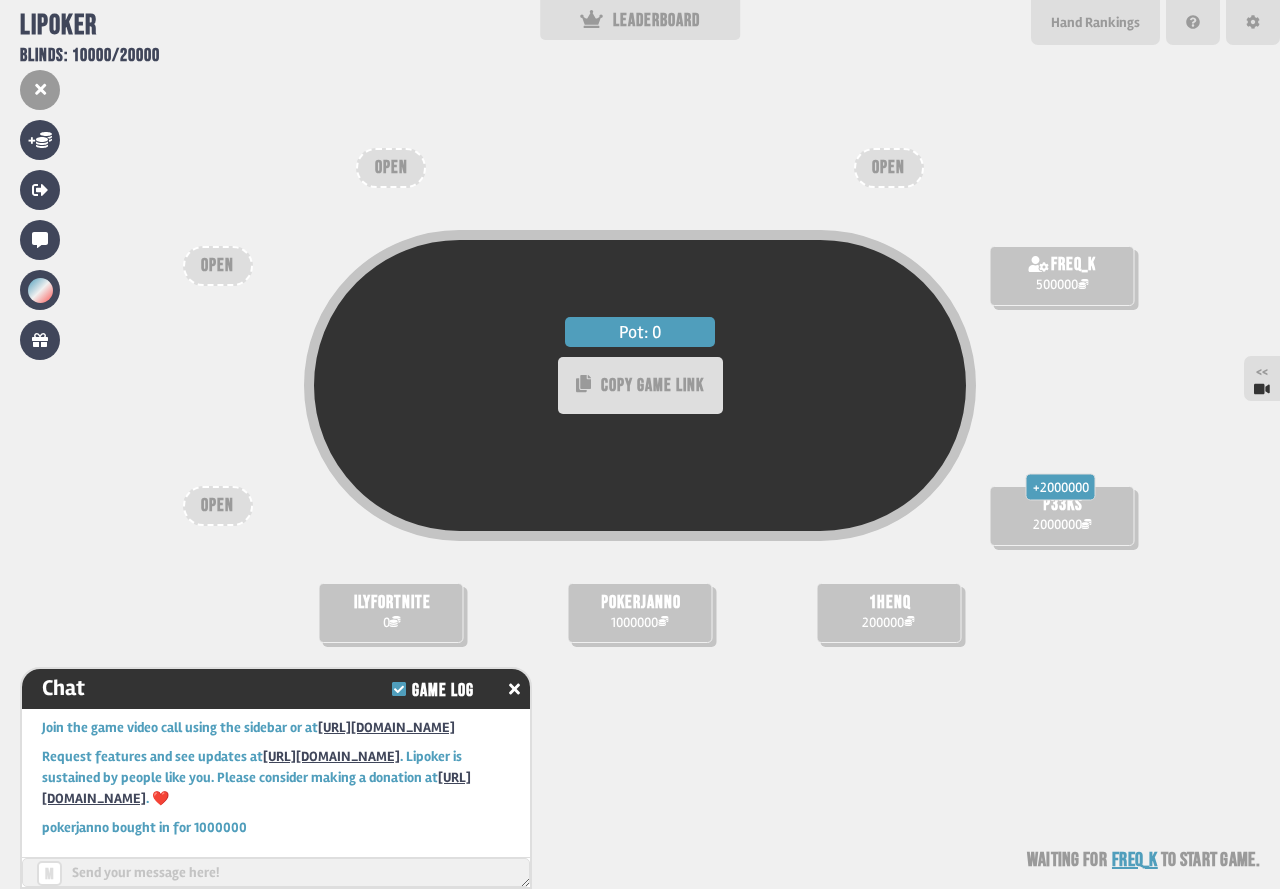 scroll, scrollTop: 44, scrollLeft: 0, axis: vertical 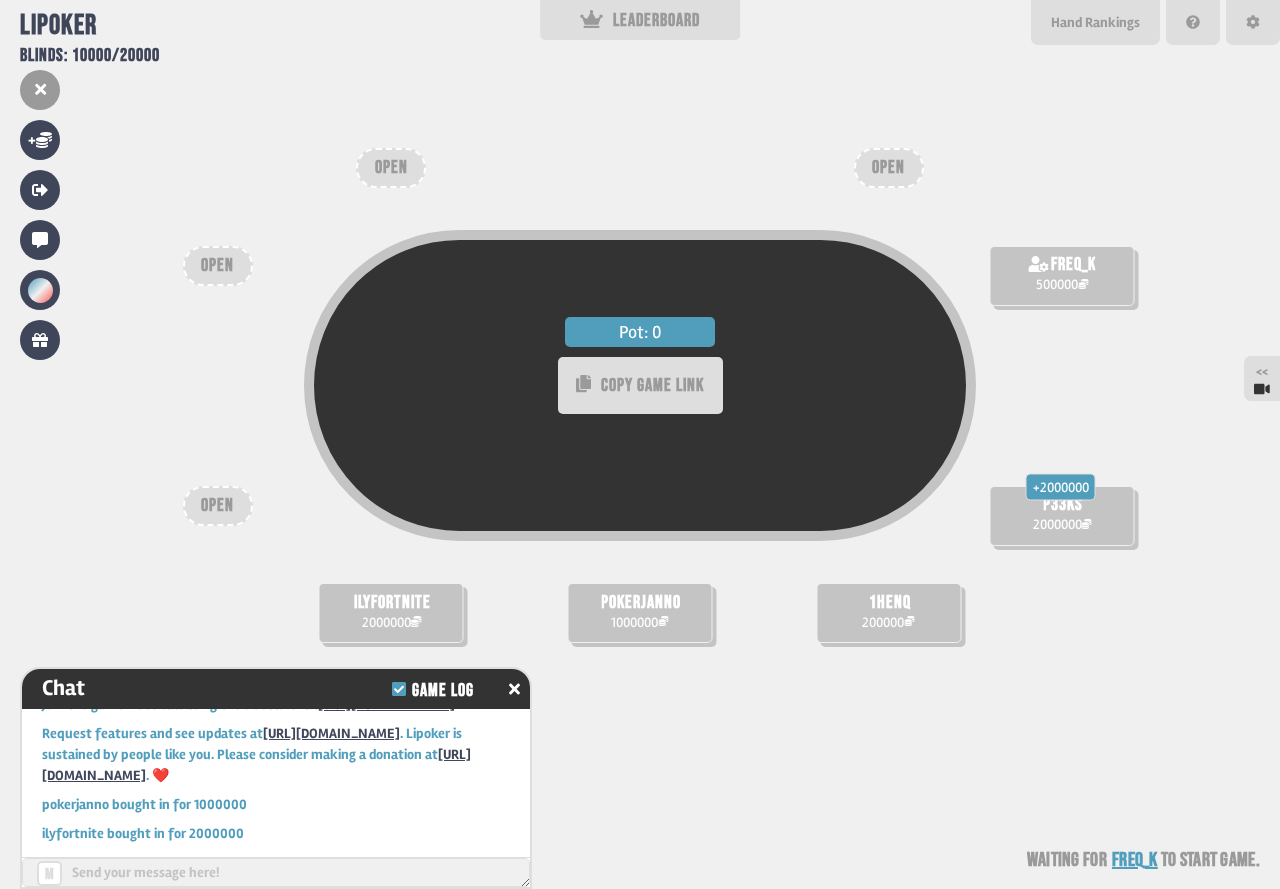 click on "Pot: 0   COPY GAME LINK pokerjanno 1000000  ilyfortnite 2000000  1henq 200000  + 2000000 p33ks 2000000  freq_k 500000  OPEN OPEN OPEN OPEN Waiting for  freq_k  to   start game" at bounding box center (640, 444) 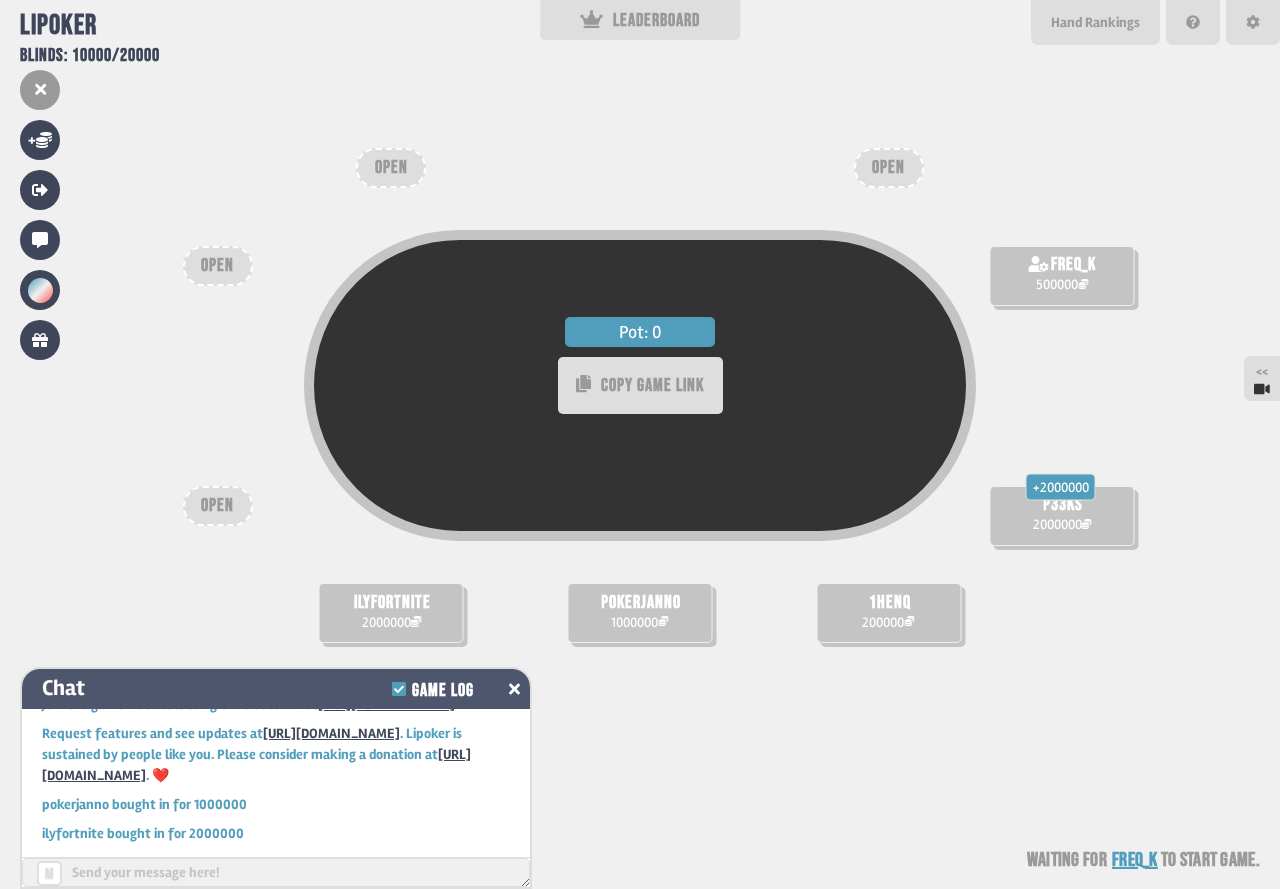 click at bounding box center [514, 689] 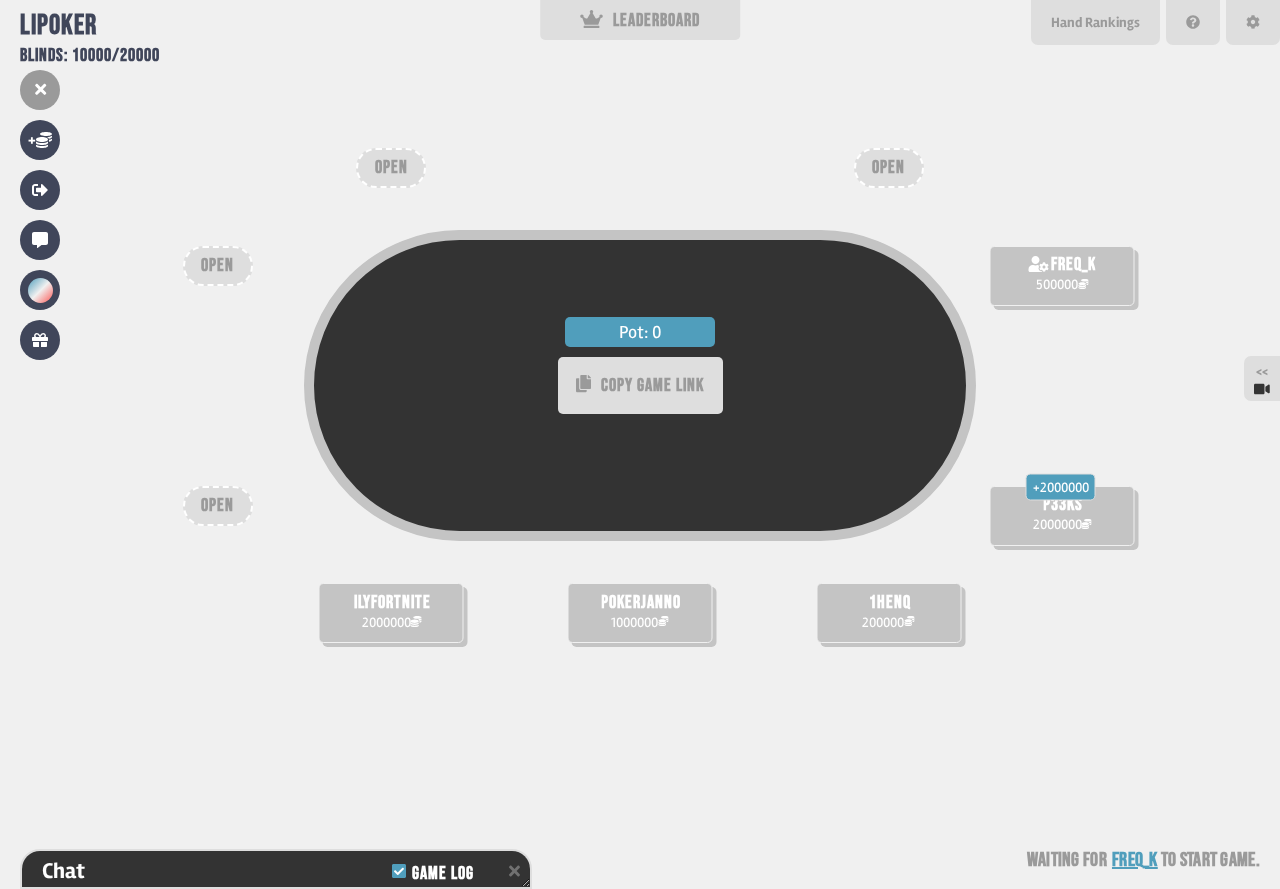 scroll, scrollTop: 187, scrollLeft: 0, axis: vertical 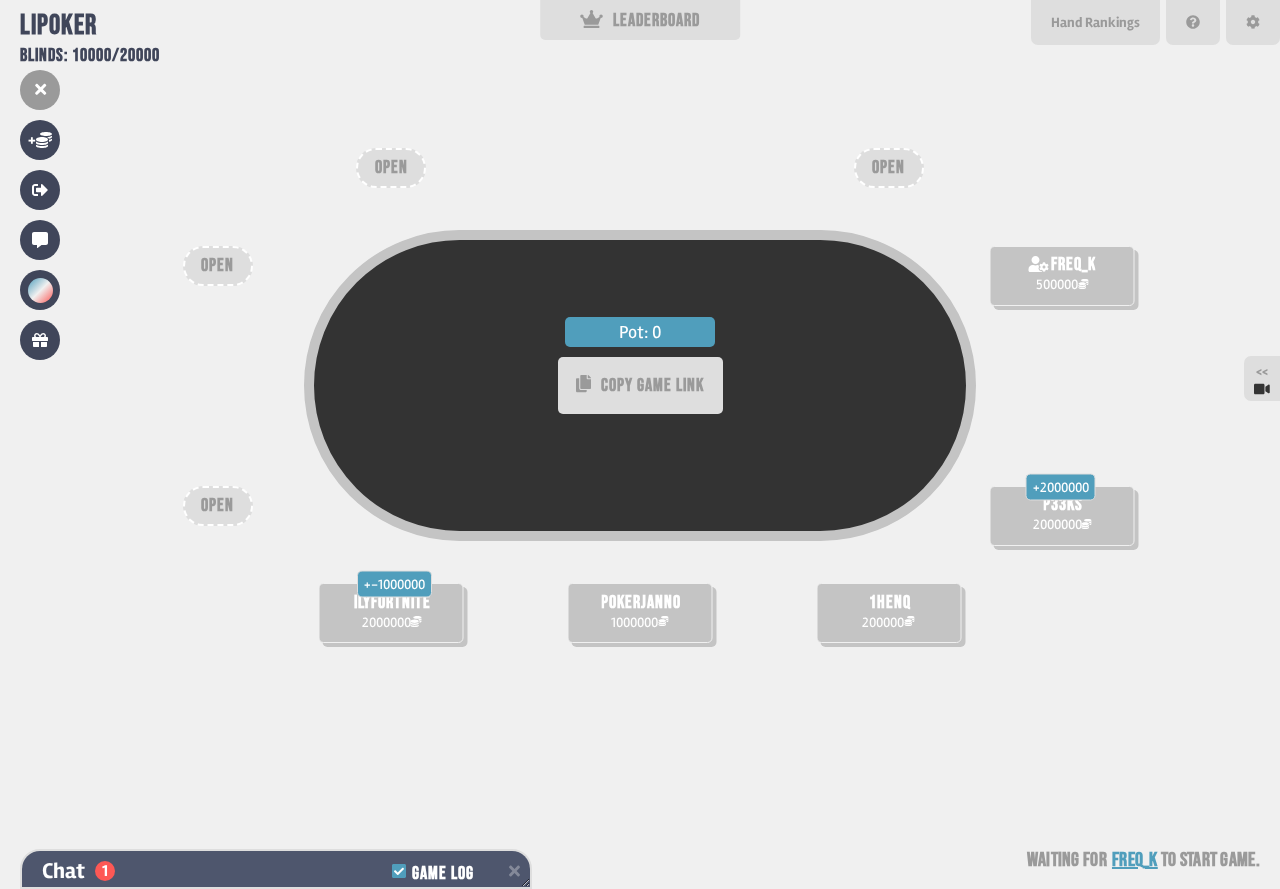 click on "Chat   1 Game Log" at bounding box center [276, 871] 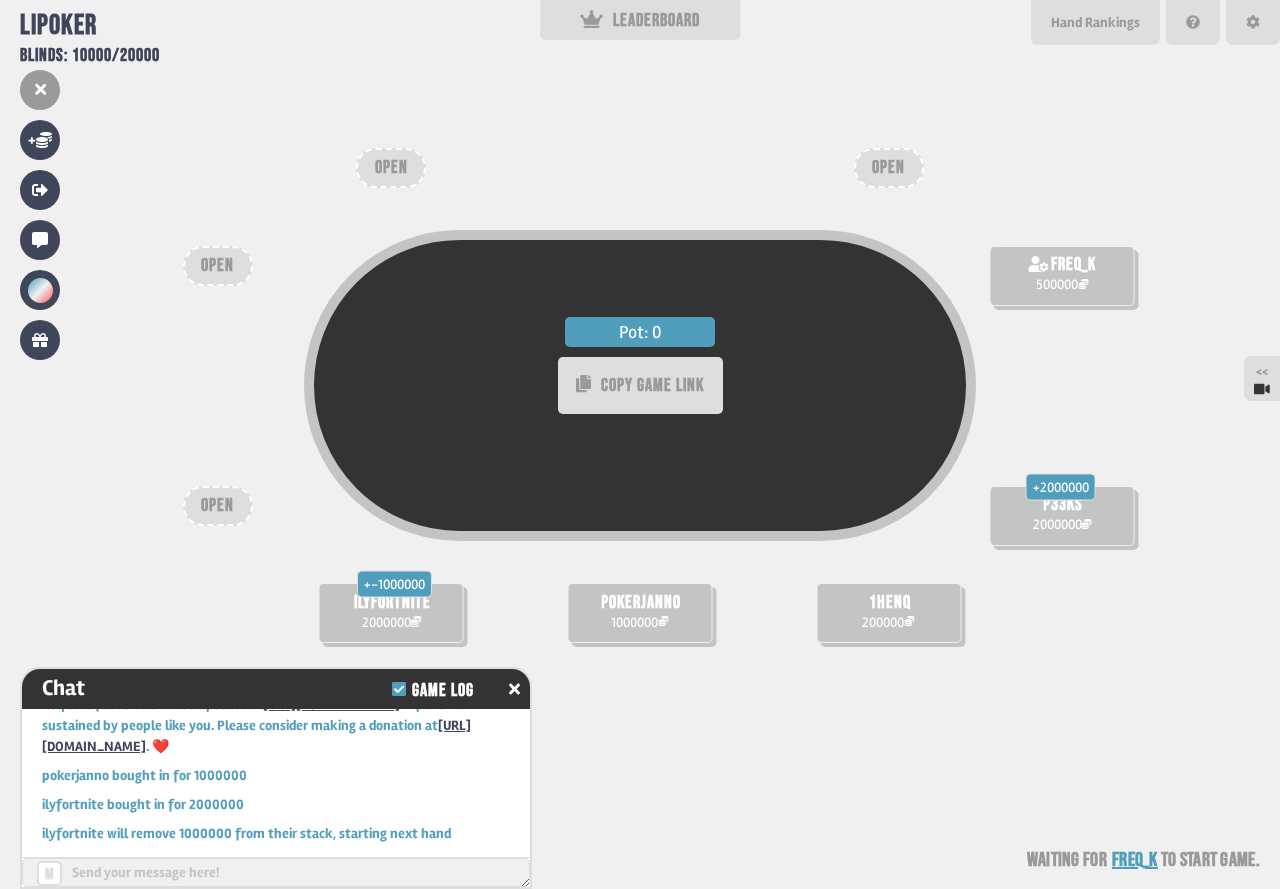 scroll, scrollTop: 73, scrollLeft: 0, axis: vertical 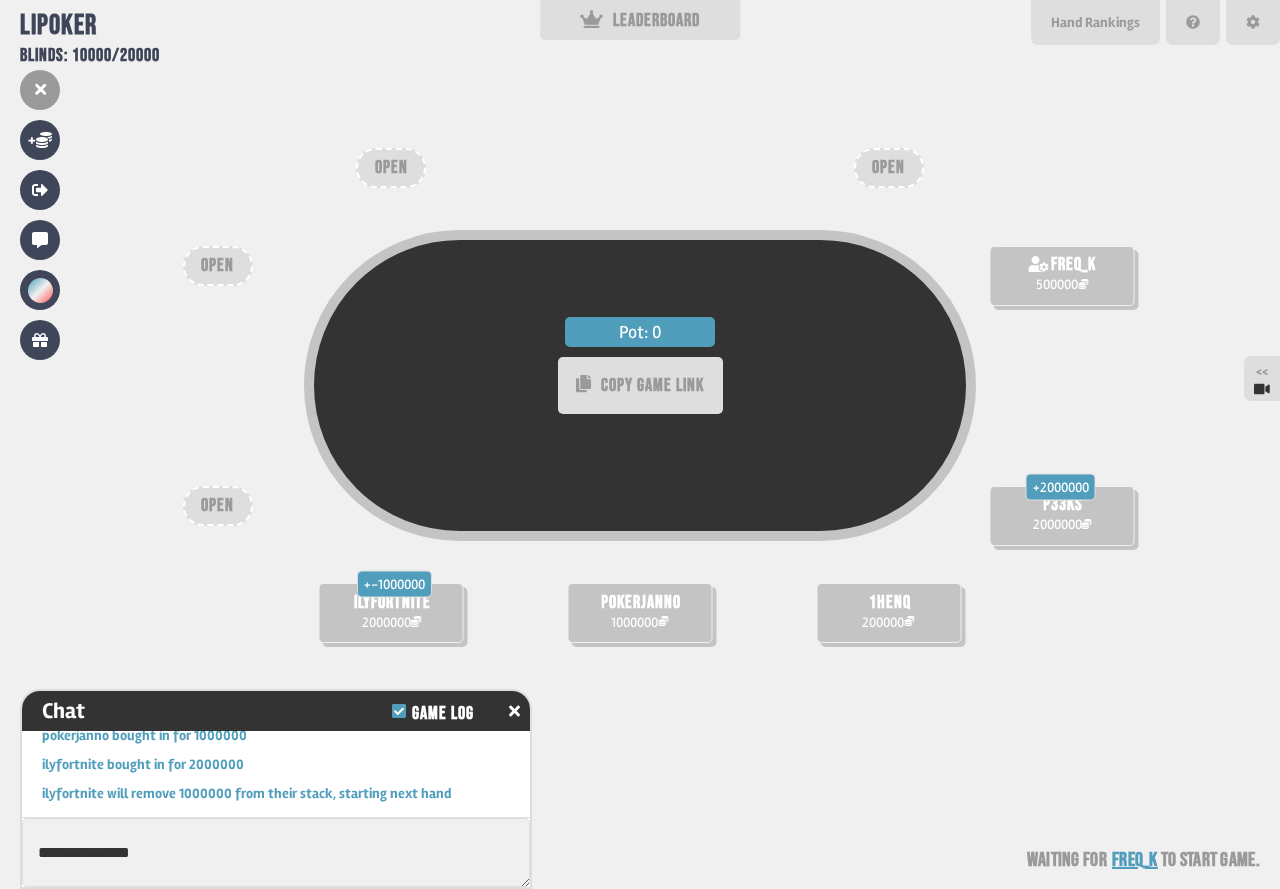type on "**********" 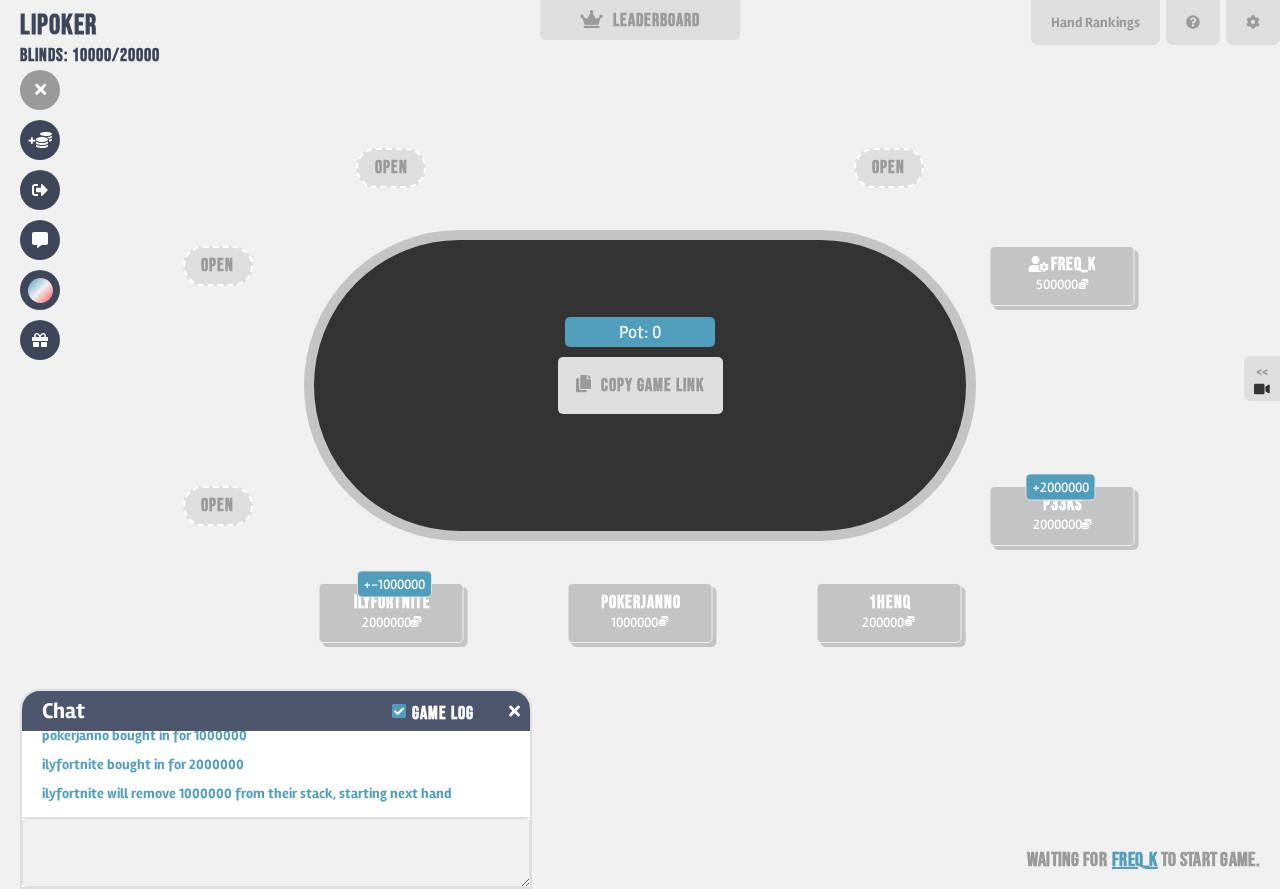 click at bounding box center [514, 711] 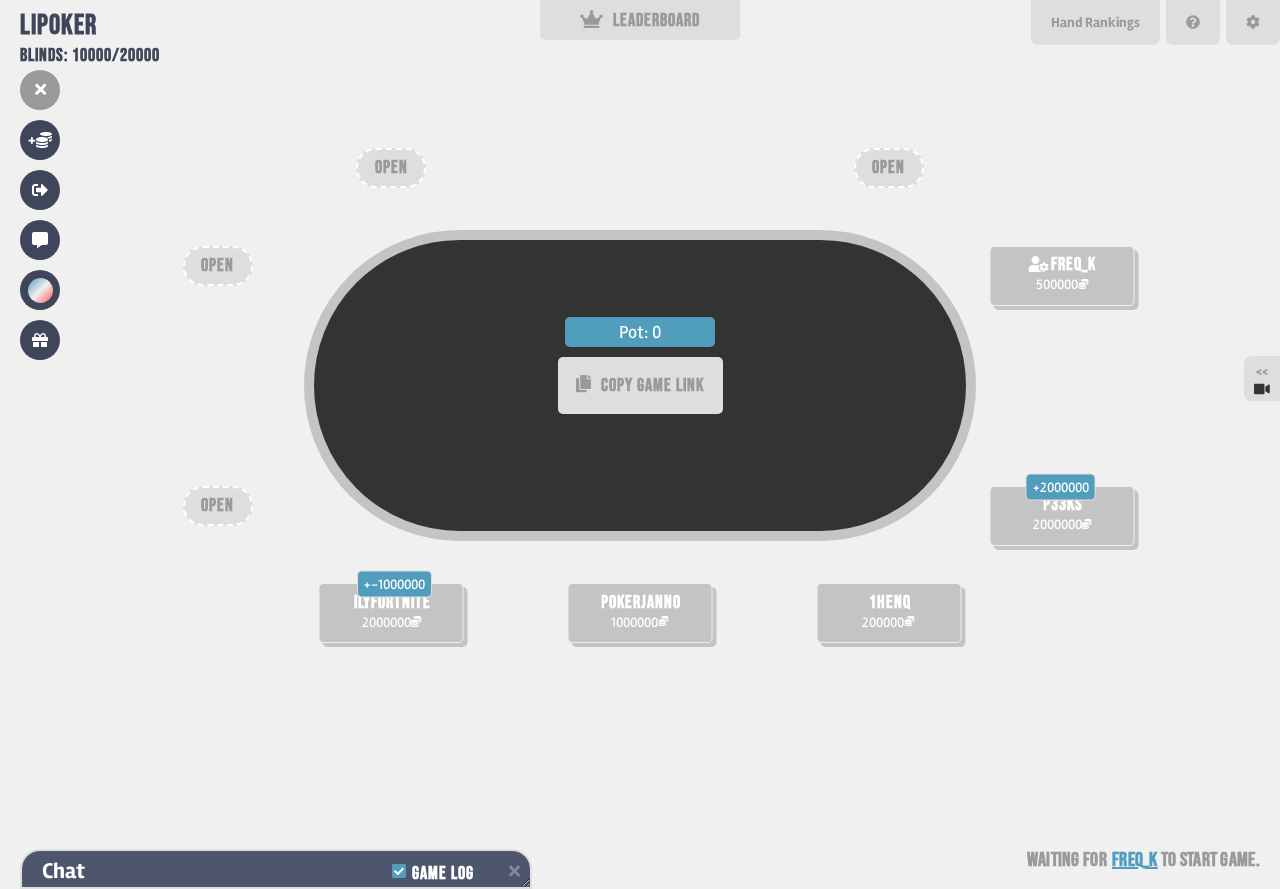 click on "Chat   Game Log" at bounding box center (276, 871) 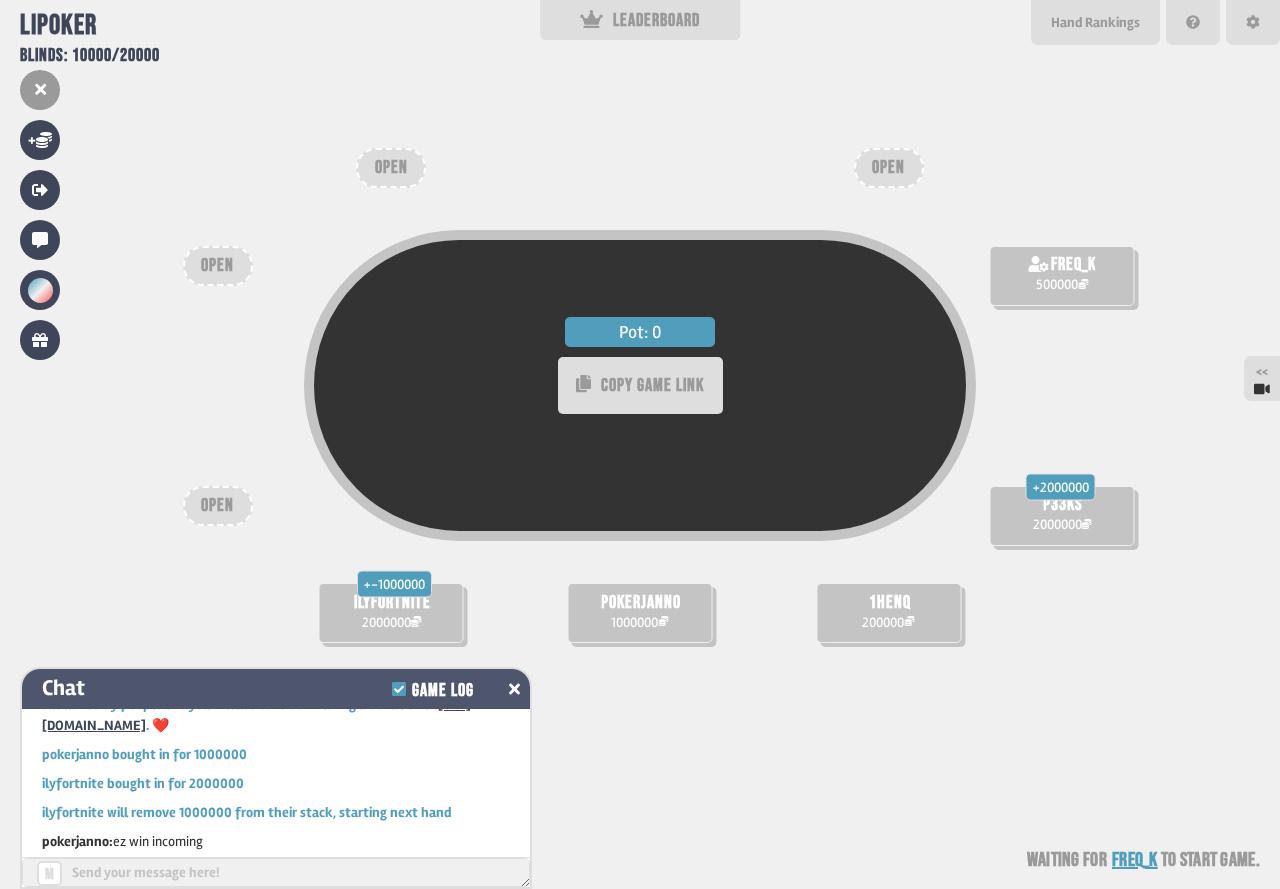 scroll, scrollTop: 102, scrollLeft: 0, axis: vertical 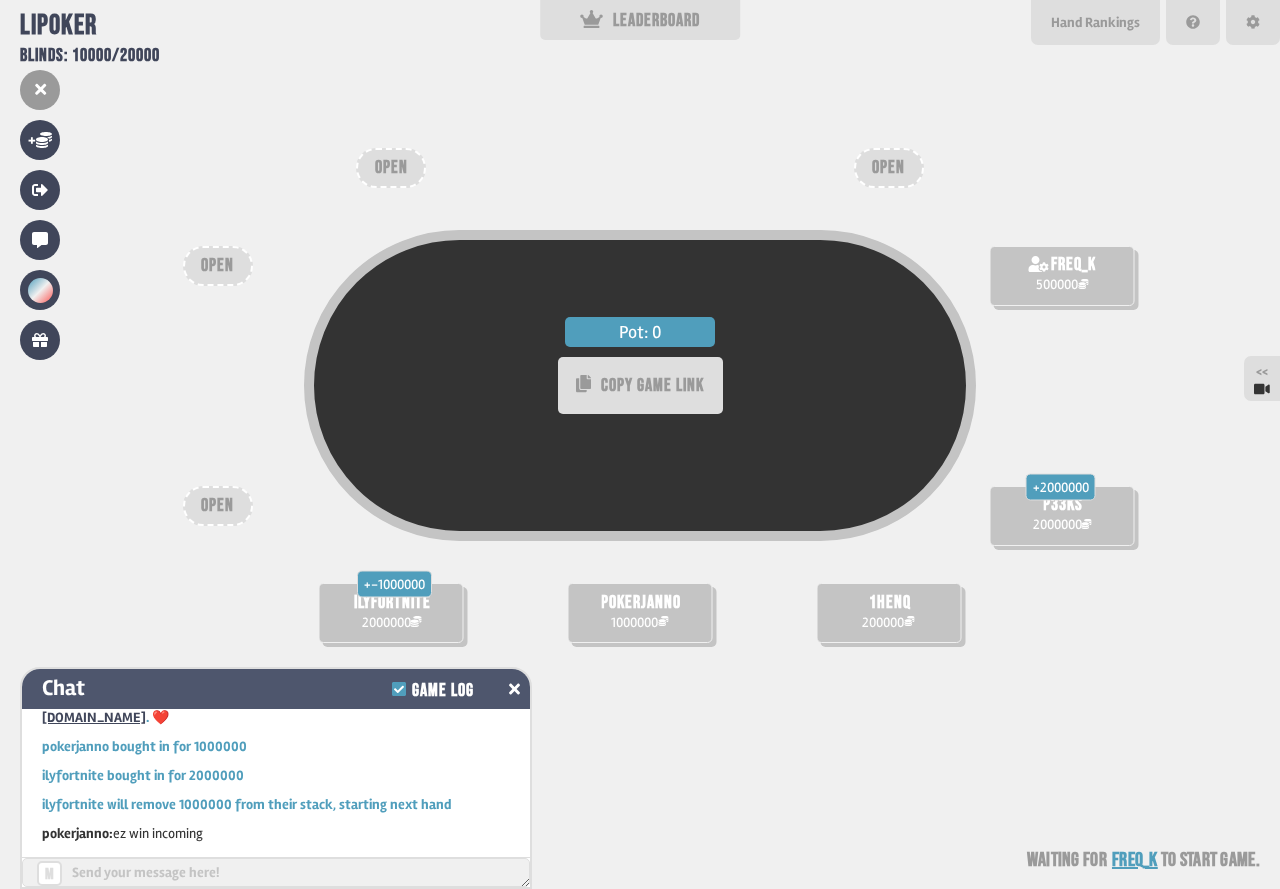 click 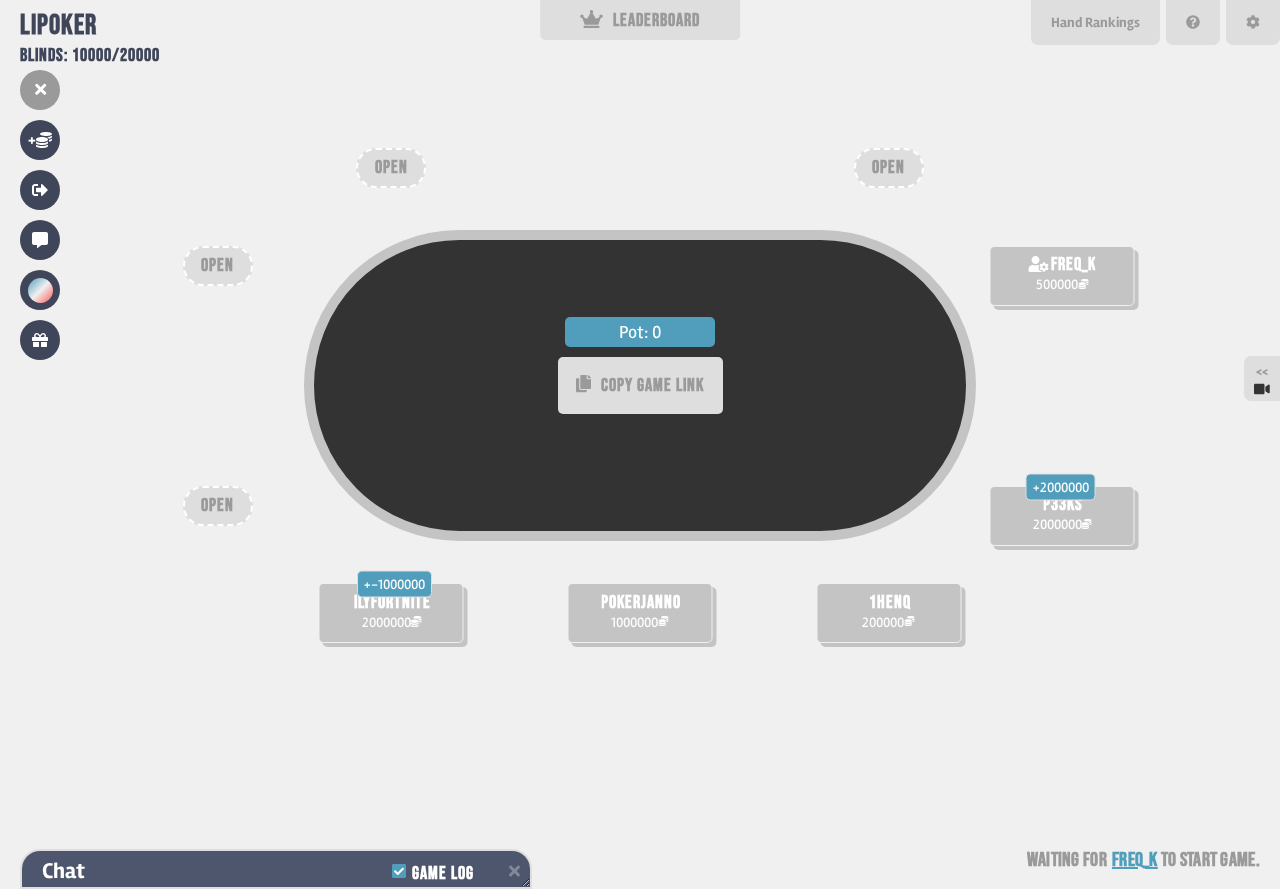 scroll, scrollTop: 192, scrollLeft: 0, axis: vertical 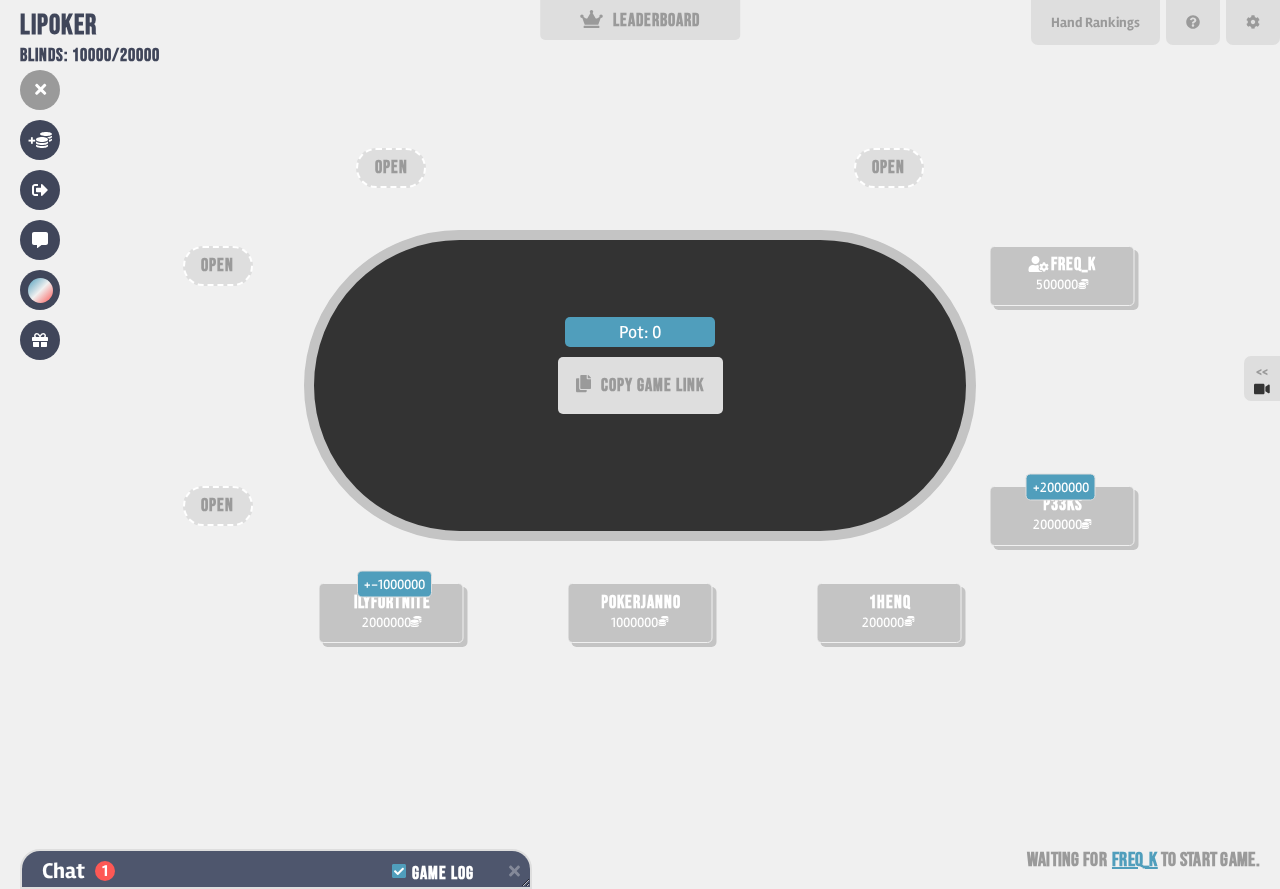 click at bounding box center (514, 871) 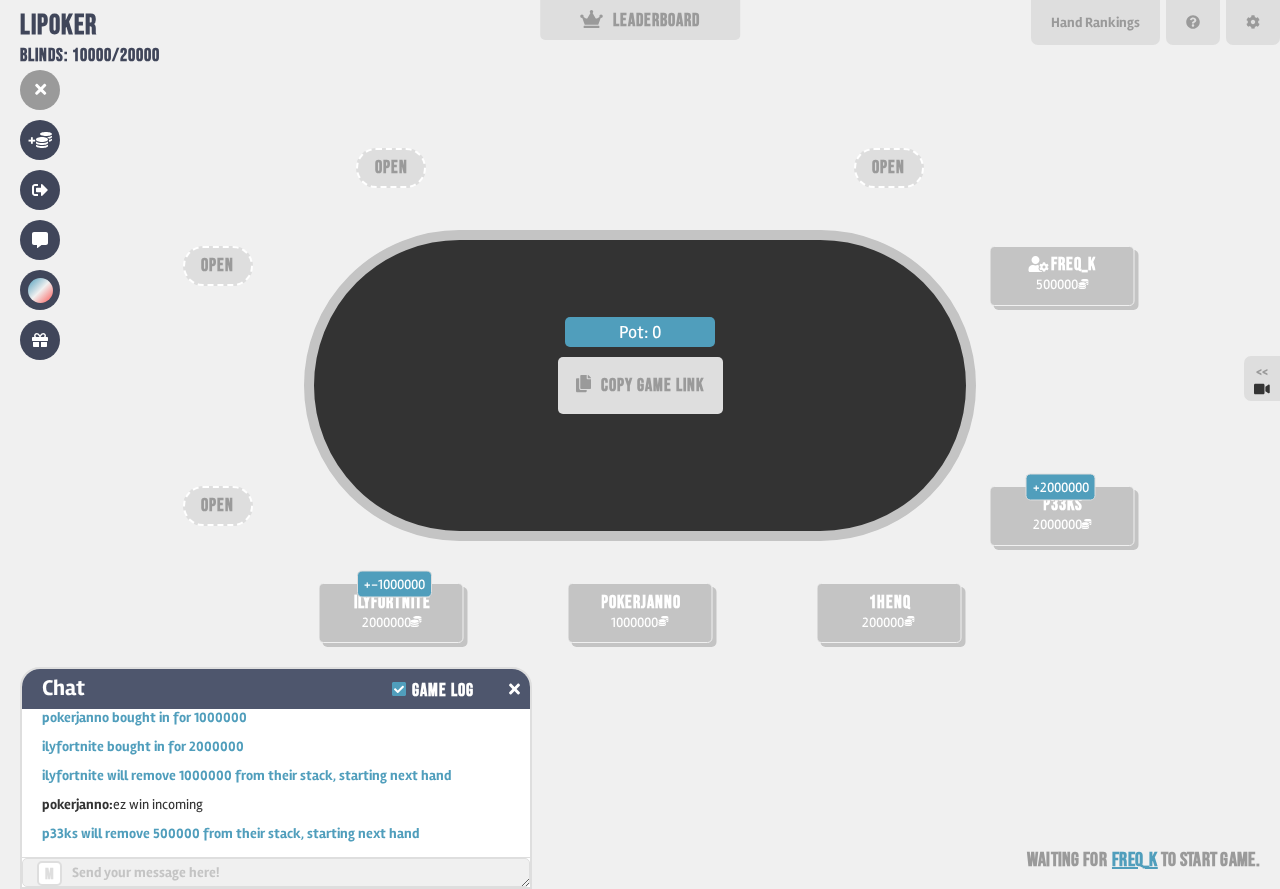 scroll, scrollTop: 131, scrollLeft: 0, axis: vertical 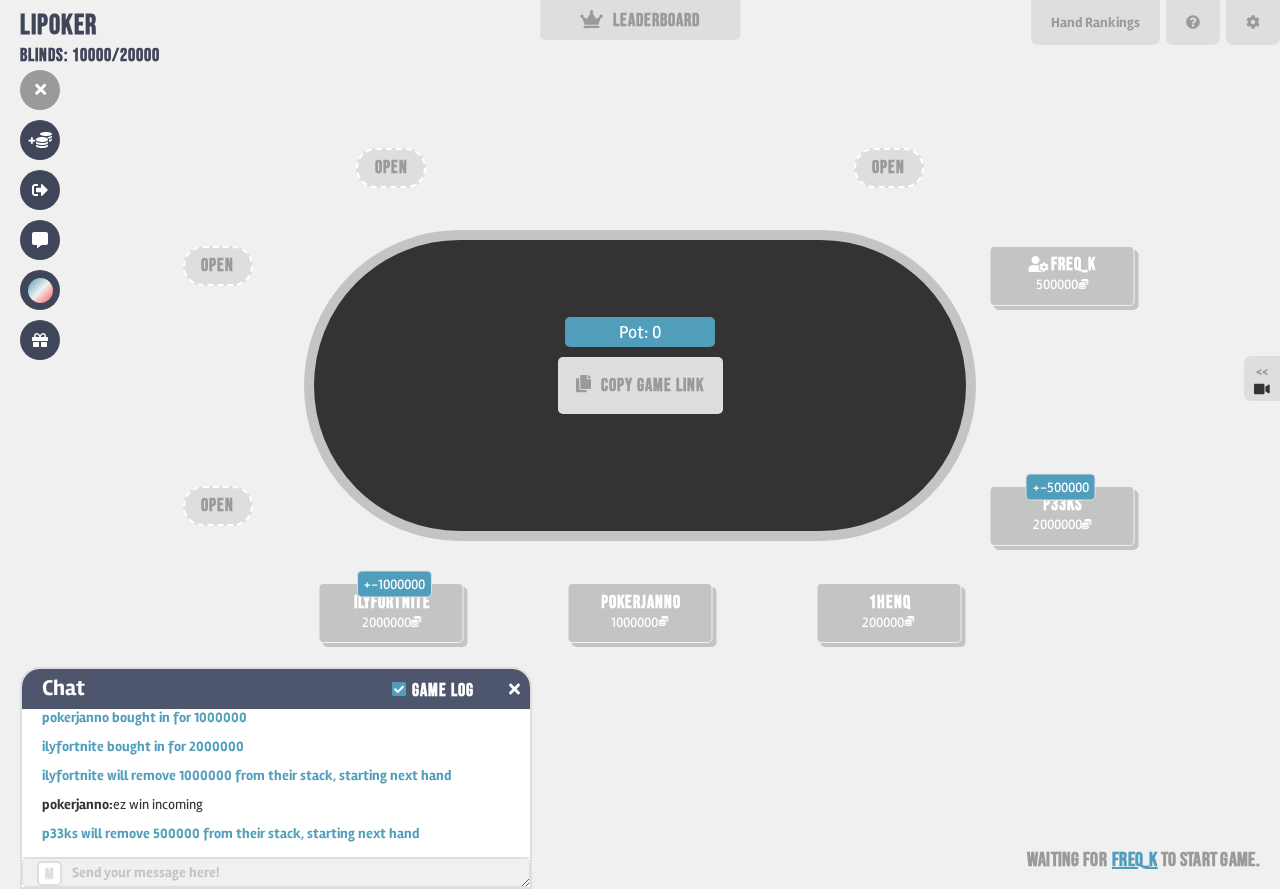 click 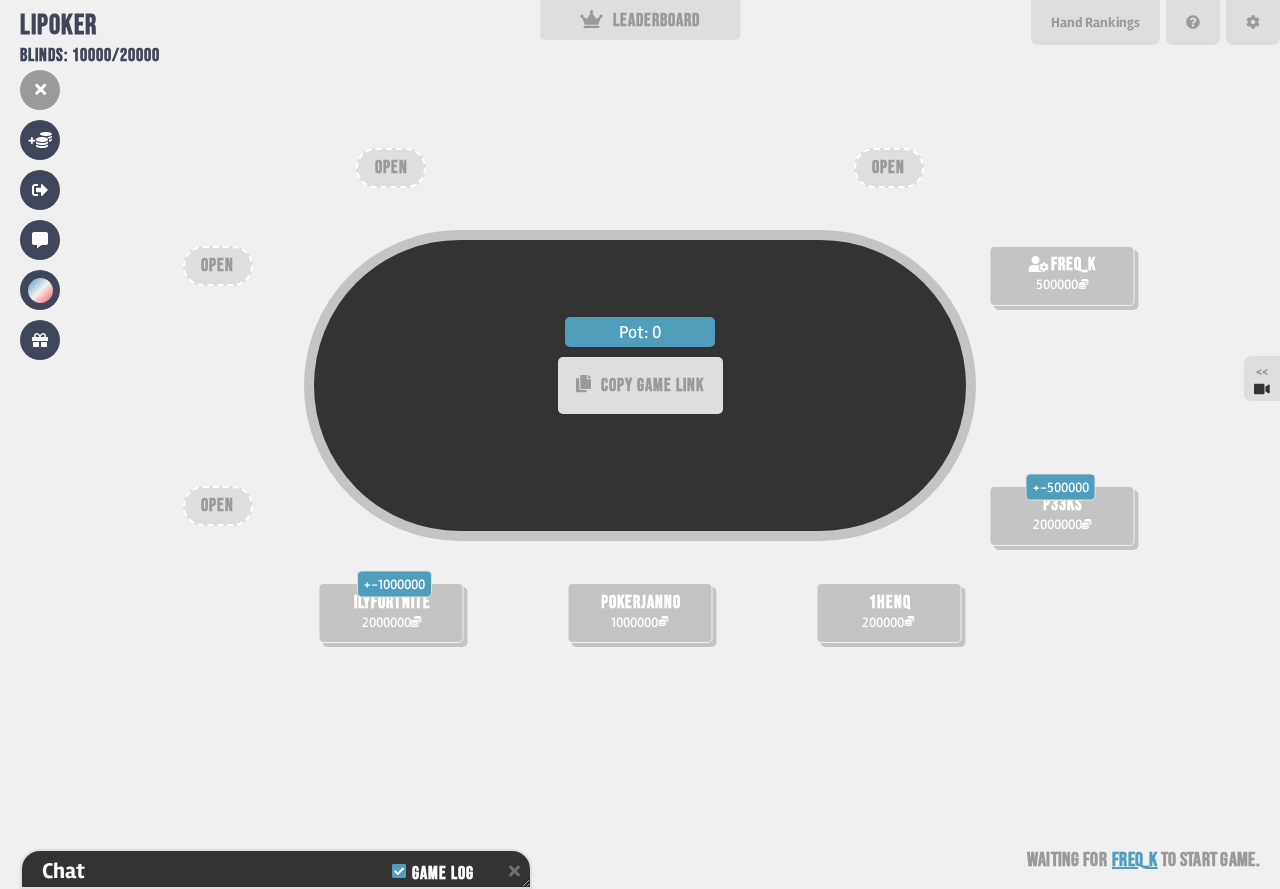click on "Pot: 0   COPY GAME LINK pokerjanno 1000000  + -1000000 ilyfortnite 2000000  1henq 200000  + -500000 p33ks 2000000  freq_k 500000  OPEN OPEN OPEN OPEN Waiting for  freq_k  to   start game" at bounding box center [640, 444] 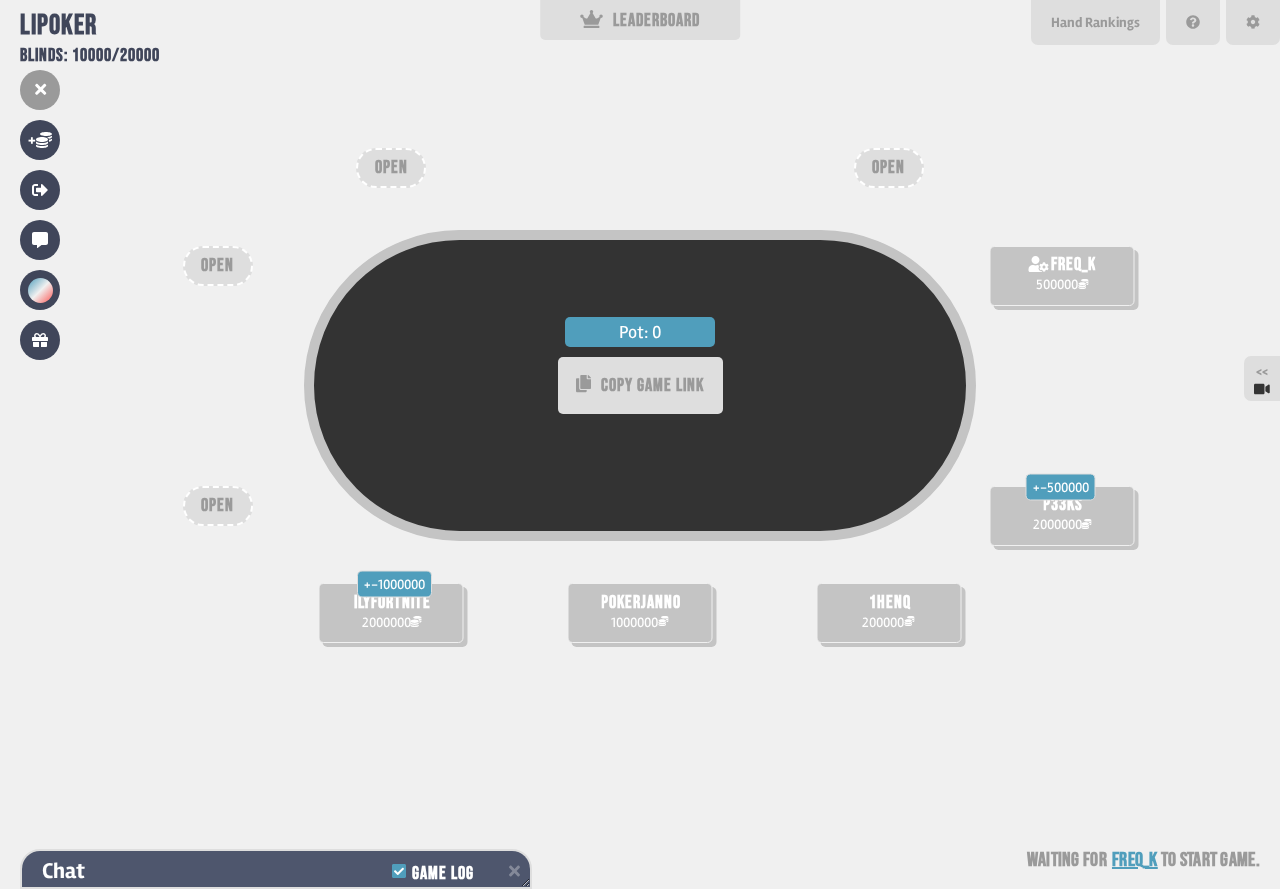 click on "Chat   Game Log" at bounding box center (276, 871) 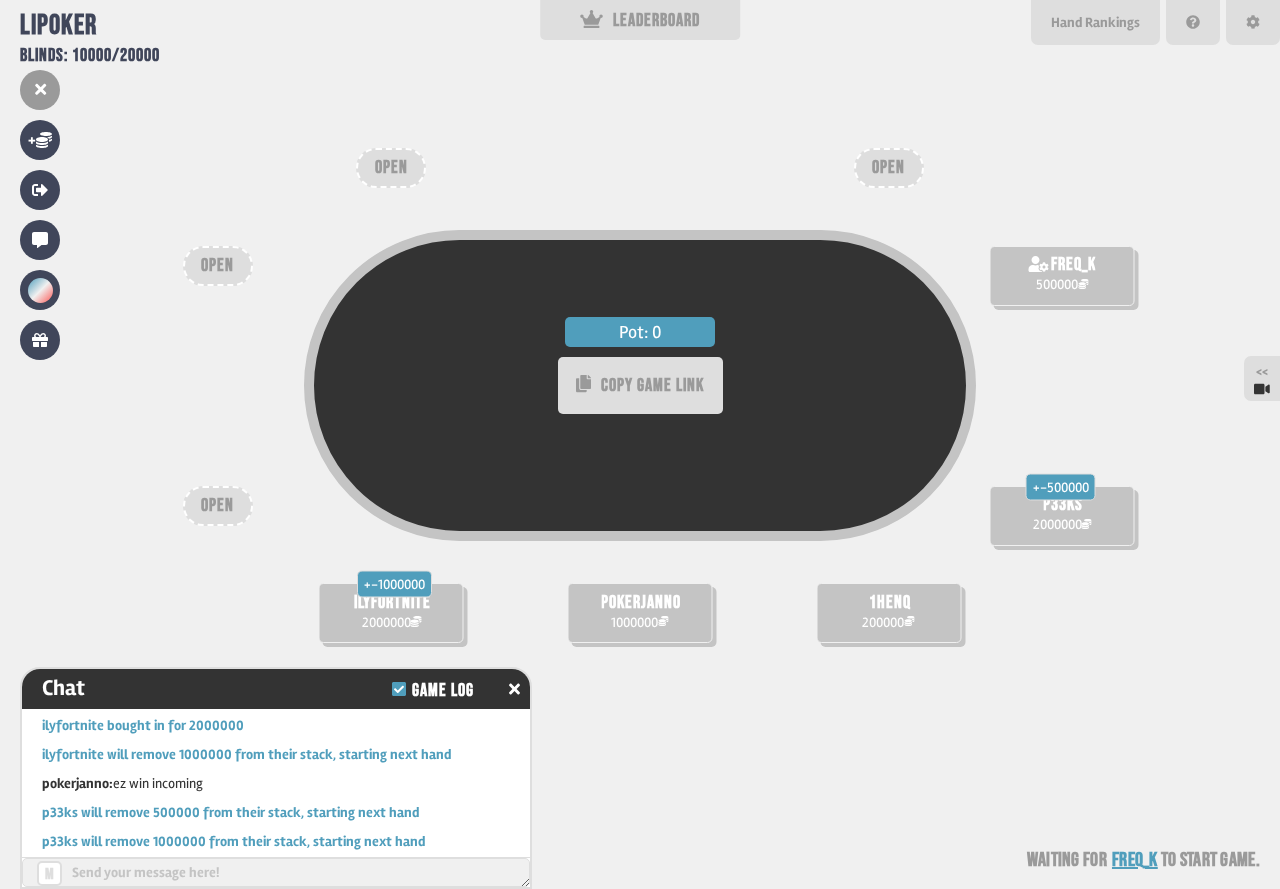 scroll, scrollTop: 160, scrollLeft: 0, axis: vertical 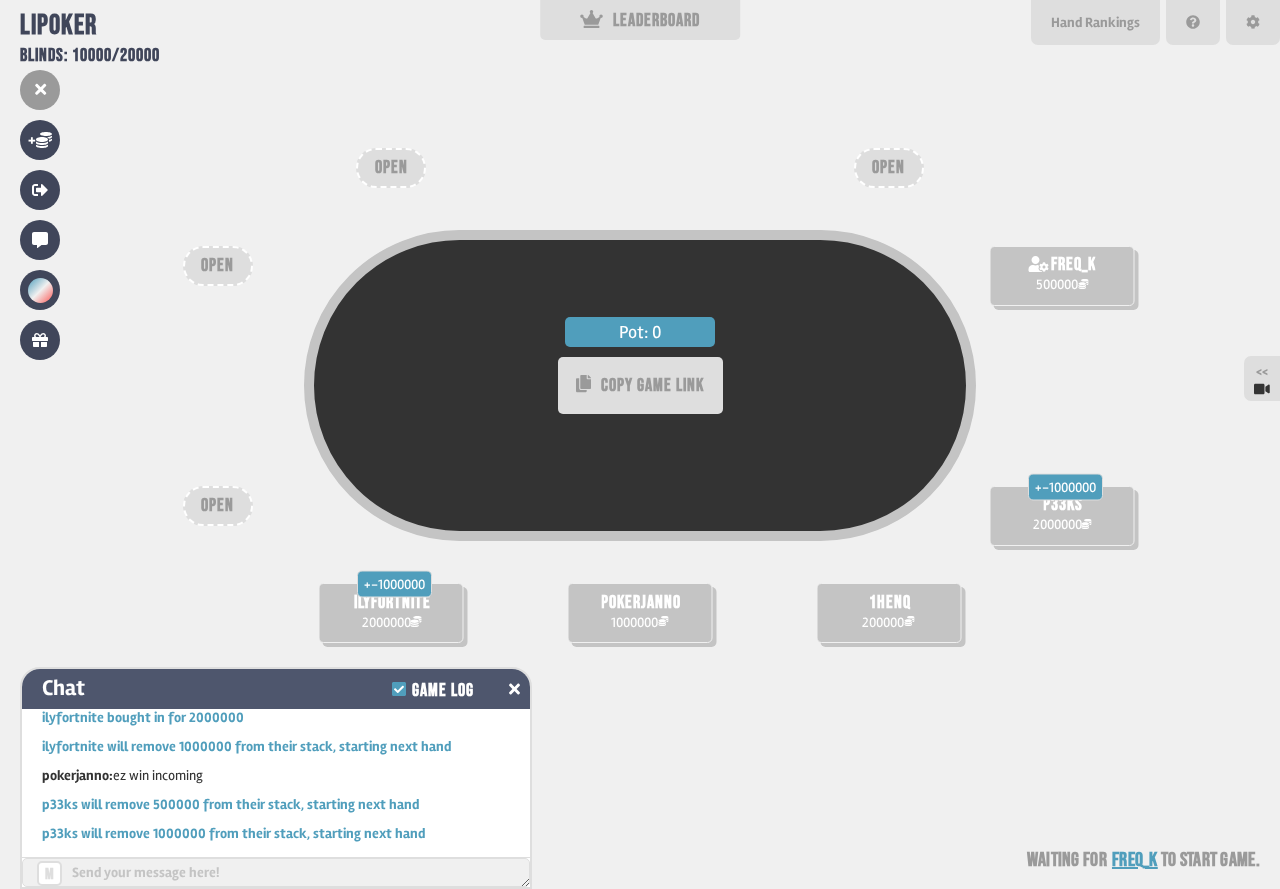 click 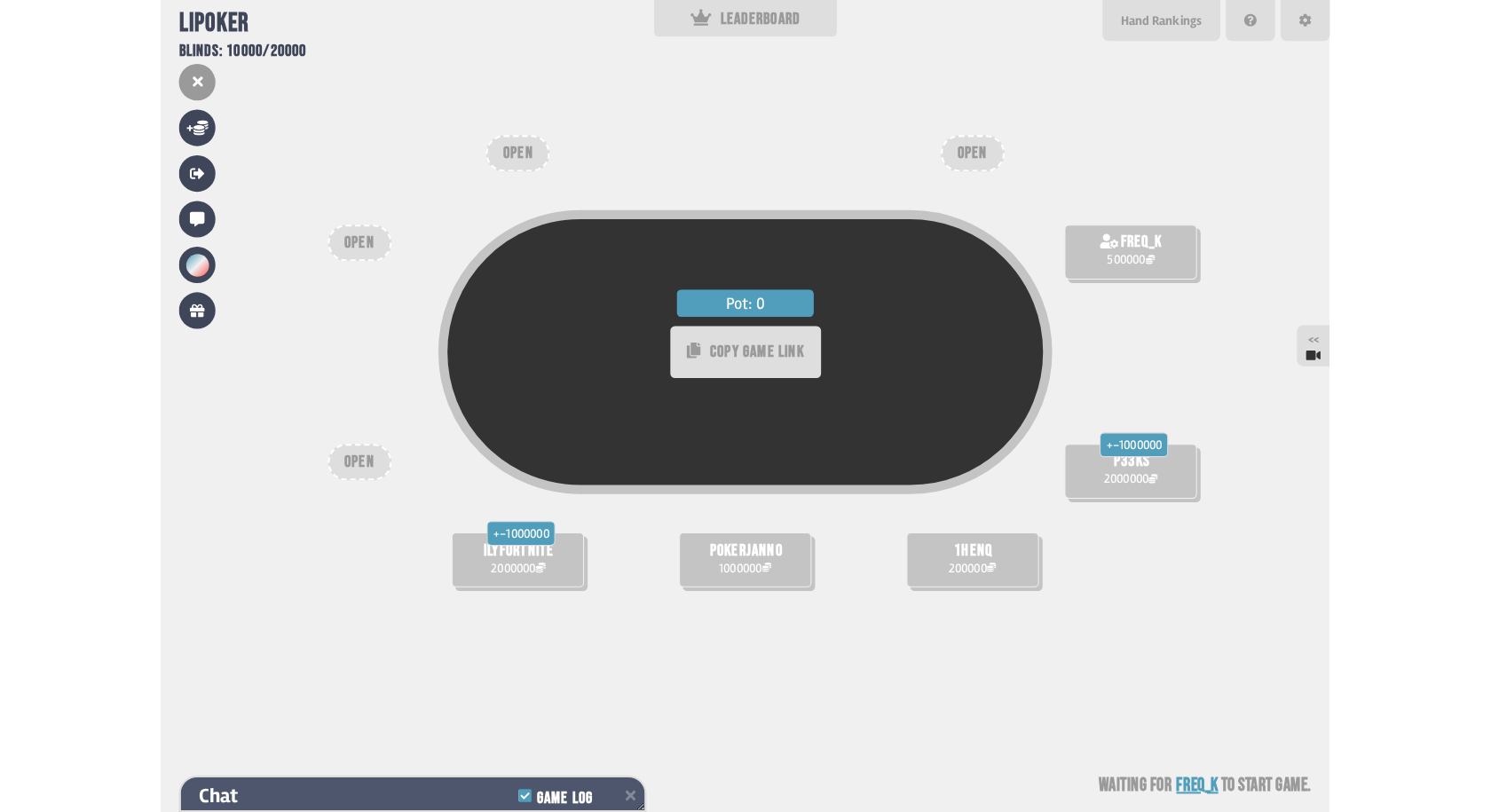 scroll, scrollTop: 170, scrollLeft: 0, axis: vertical 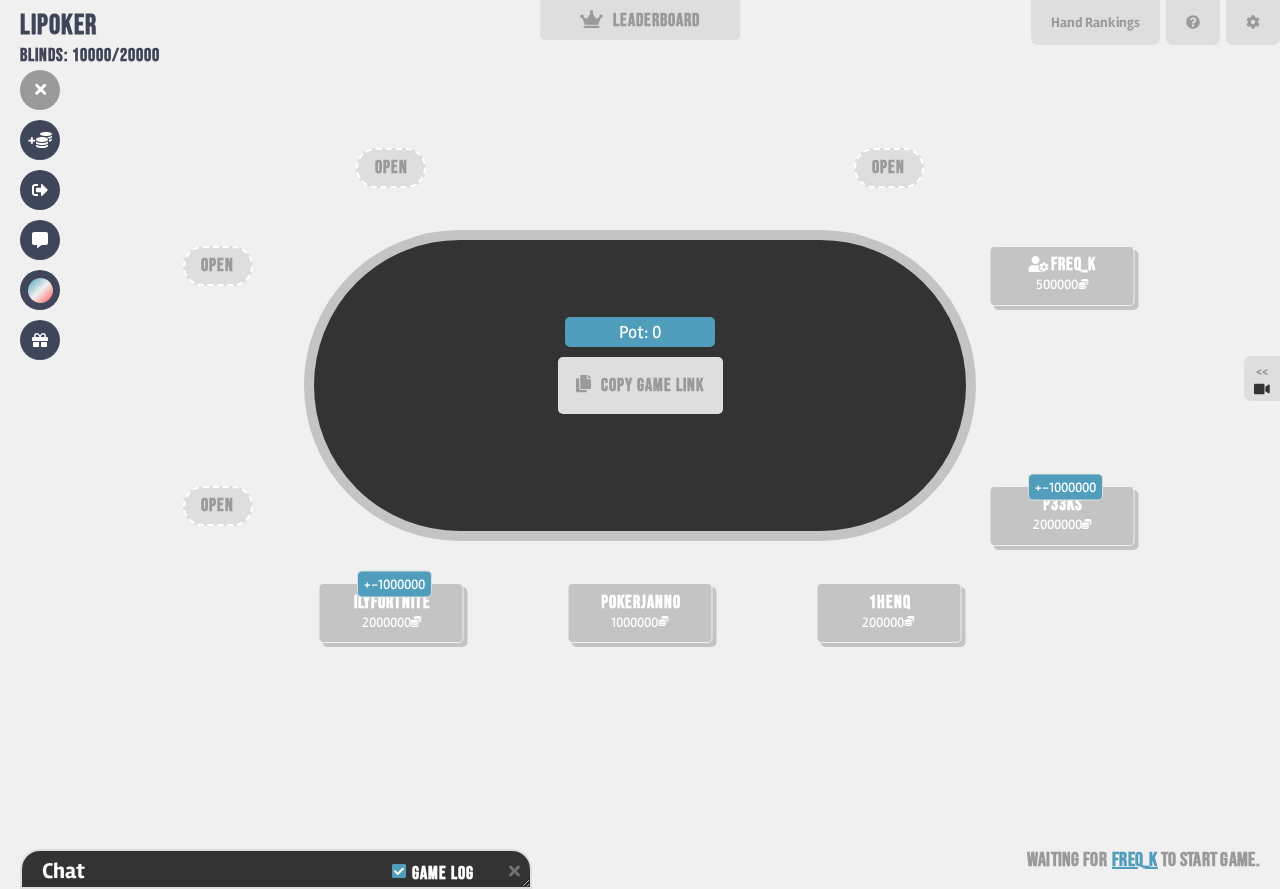 click on "Pot: 0   COPY GAME LINK pokerjanno 1000000  + -1000000 ilyfortnite 2000000  1henq 200000  + -1000000 p33ks 2000000  freq_k 500000  OPEN OPEN OPEN OPEN Waiting for  freq_k  to   start game" at bounding box center [640, 444] 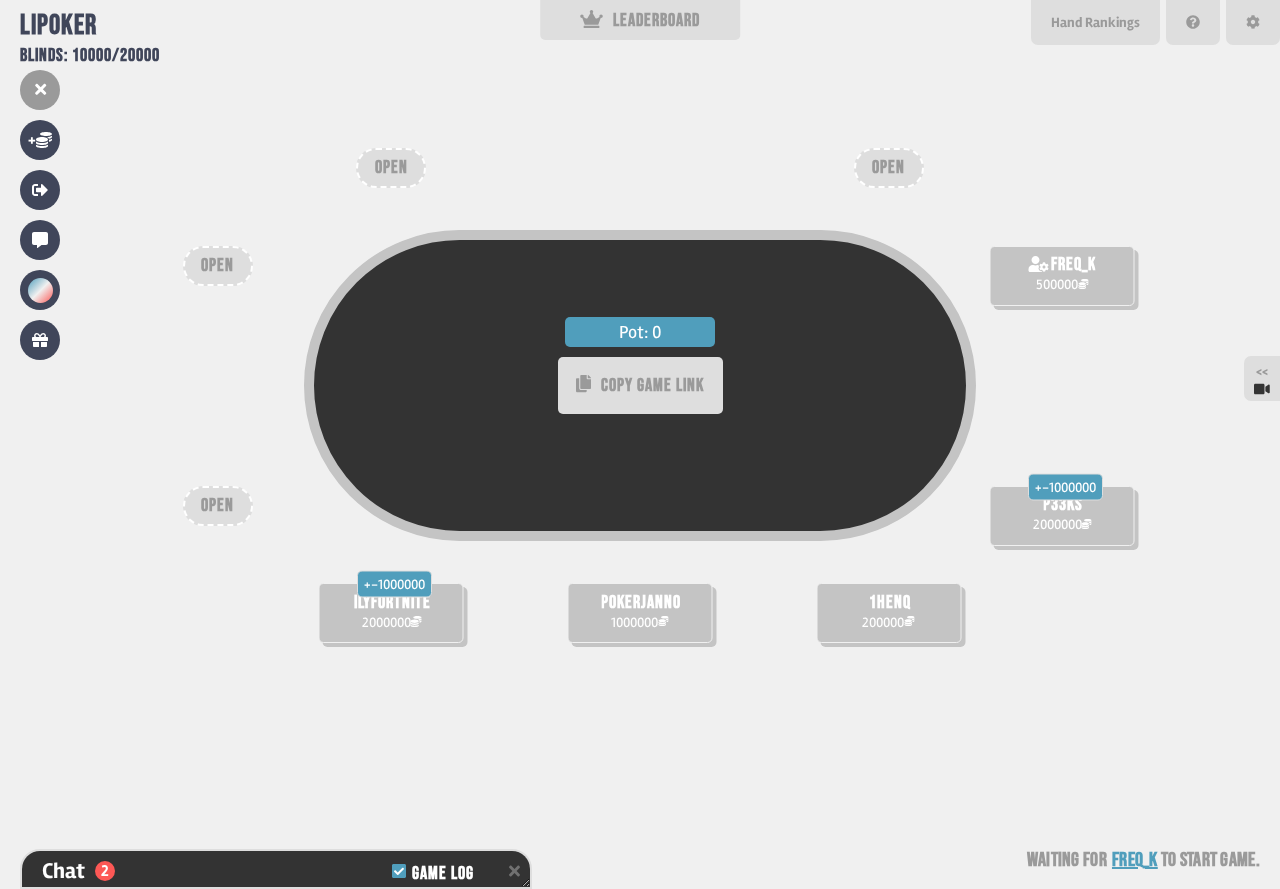 click on "Pot: 0   COPY GAME LINK pokerjanno 1000000  + -1000000 ilyfortnite 2000000  1henq 200000  + -1000000 p33ks 2000000  freq_k 500000  OPEN OPEN OPEN OPEN Waiting for  freq_k  to   start game" at bounding box center [640, 444] 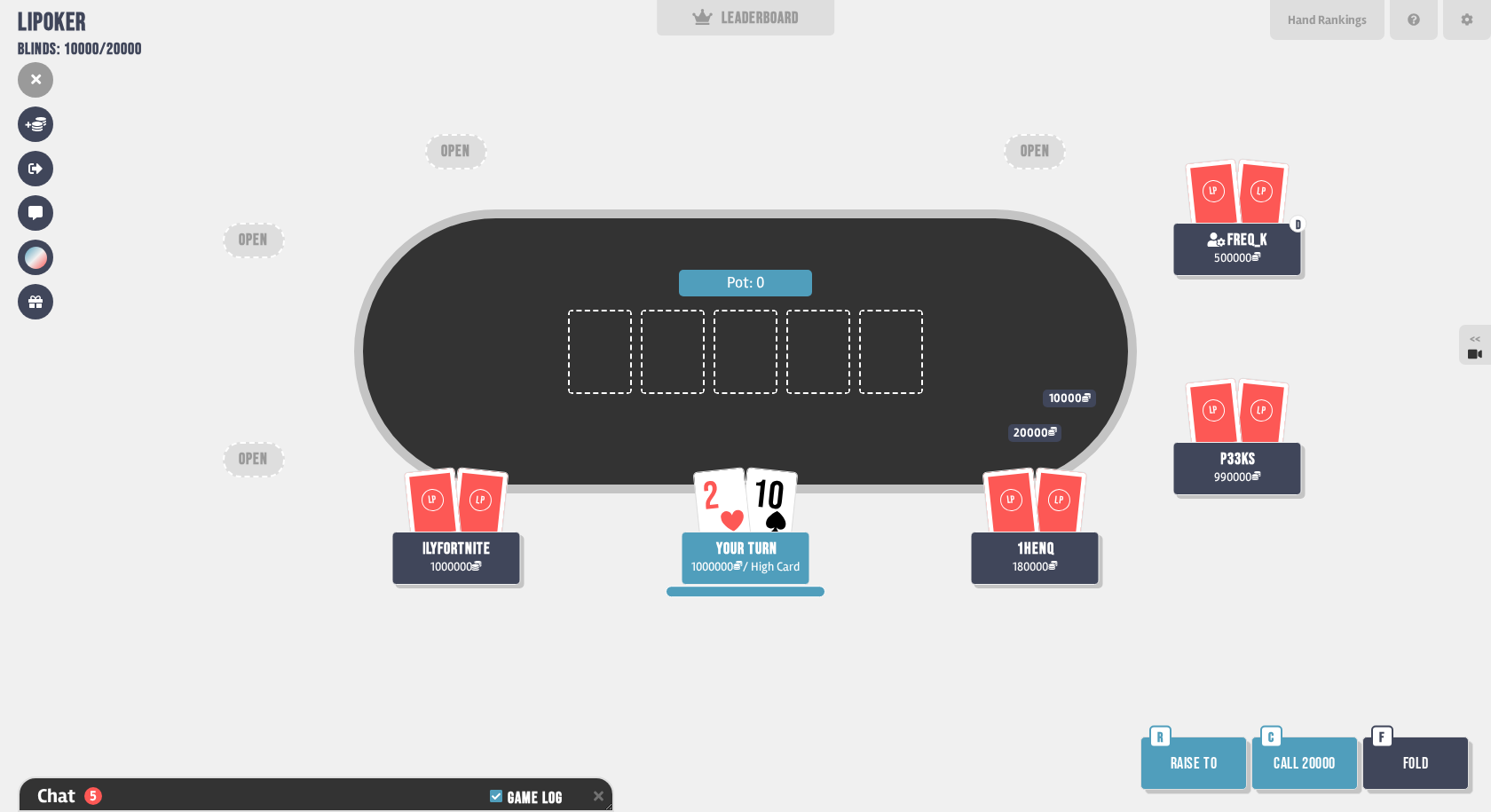 scroll, scrollTop: 379, scrollLeft: 0, axis: vertical 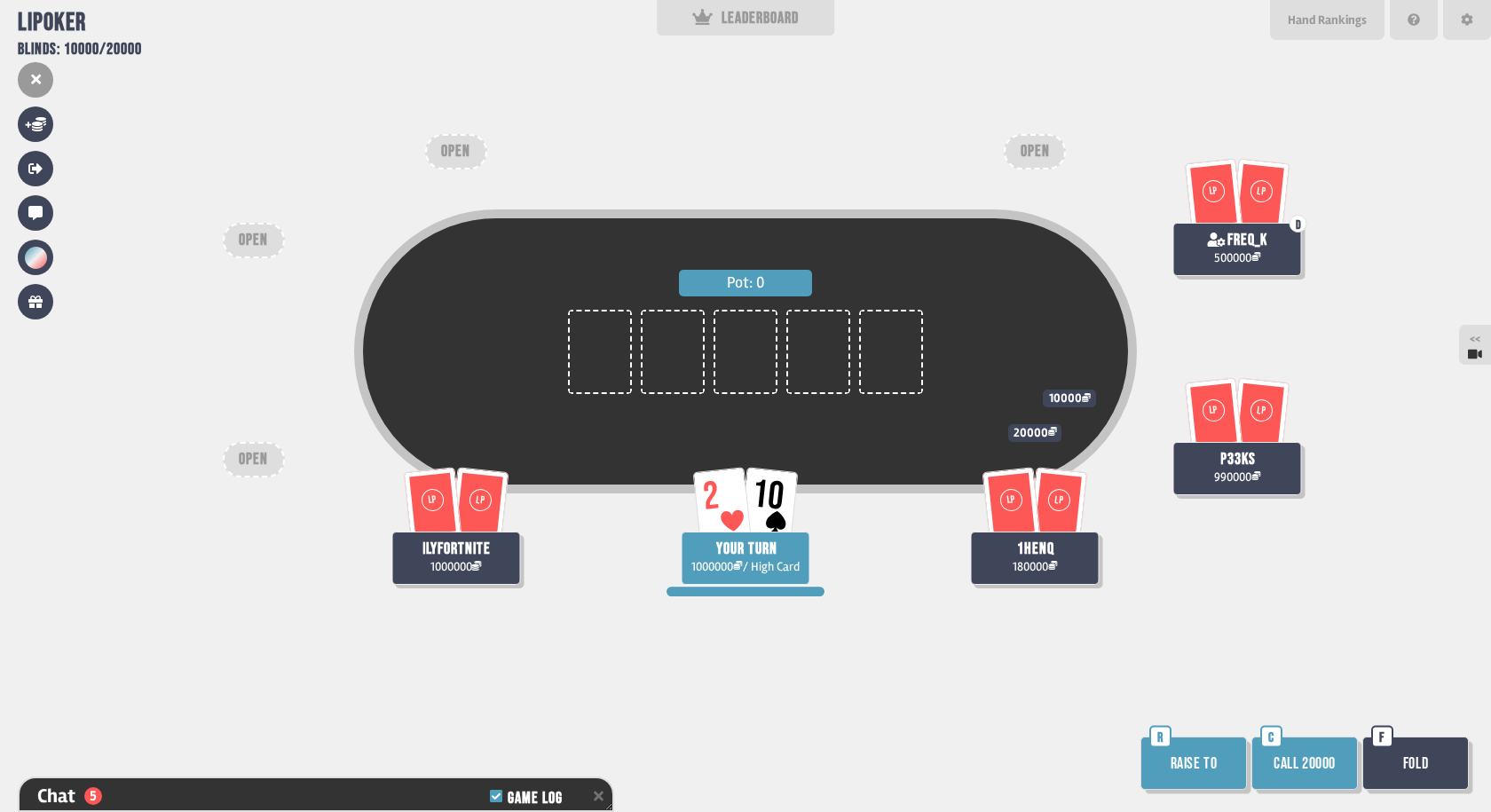 click on "Pot: 0   2 10 YOUR TURN 1000000   / High Card LP LP ilyfortnite 1000000  LP LP 1henq 180000  20000  LP LP p33ks 990000  10000  LP LP D freq_k 500000  OPEN OPEN OPEN OPEN Raise to R Call 20000 C Fold F" at bounding box center (746, 406) 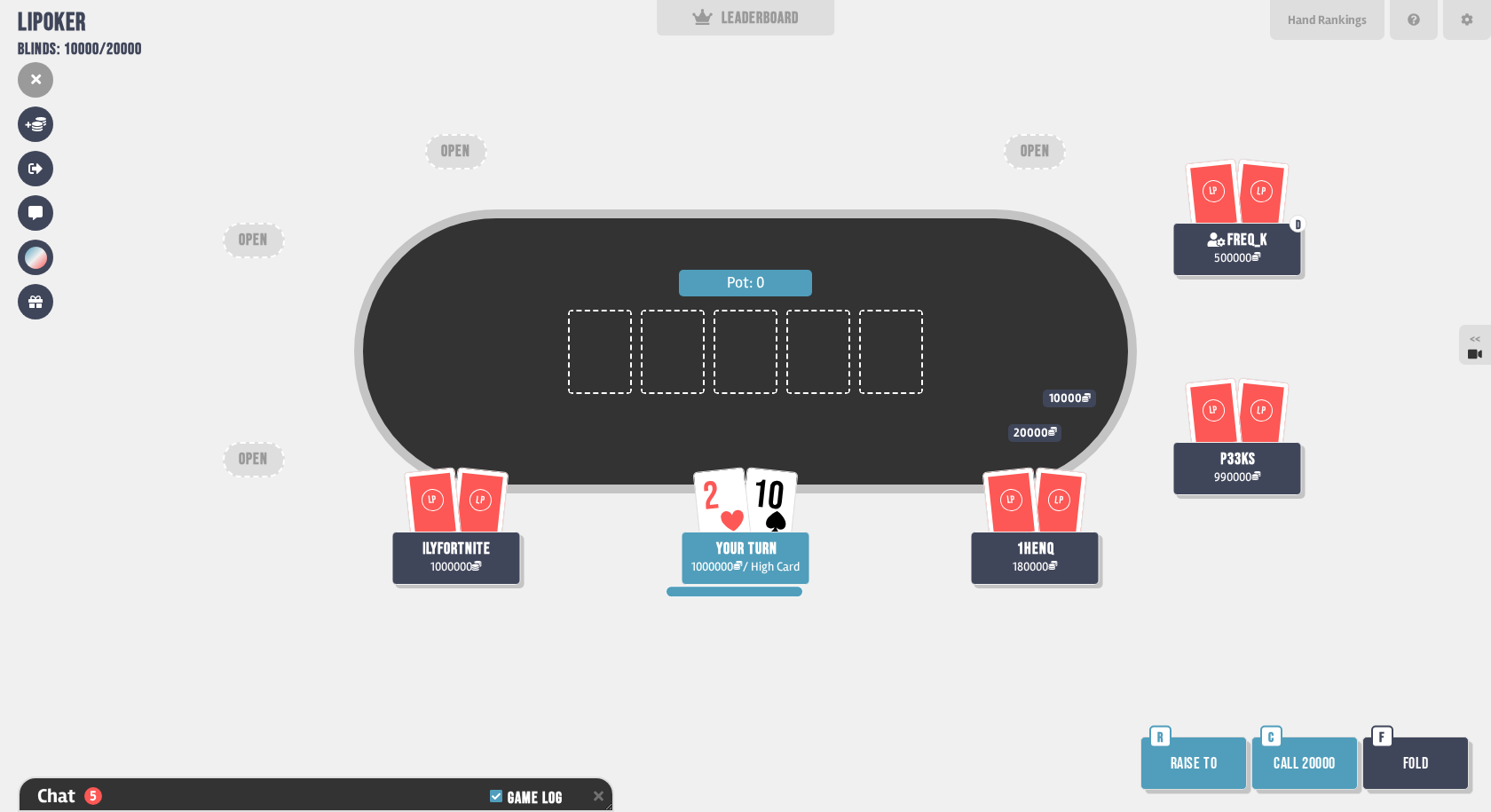 click on "Call 20000" at bounding box center (1305, 763) 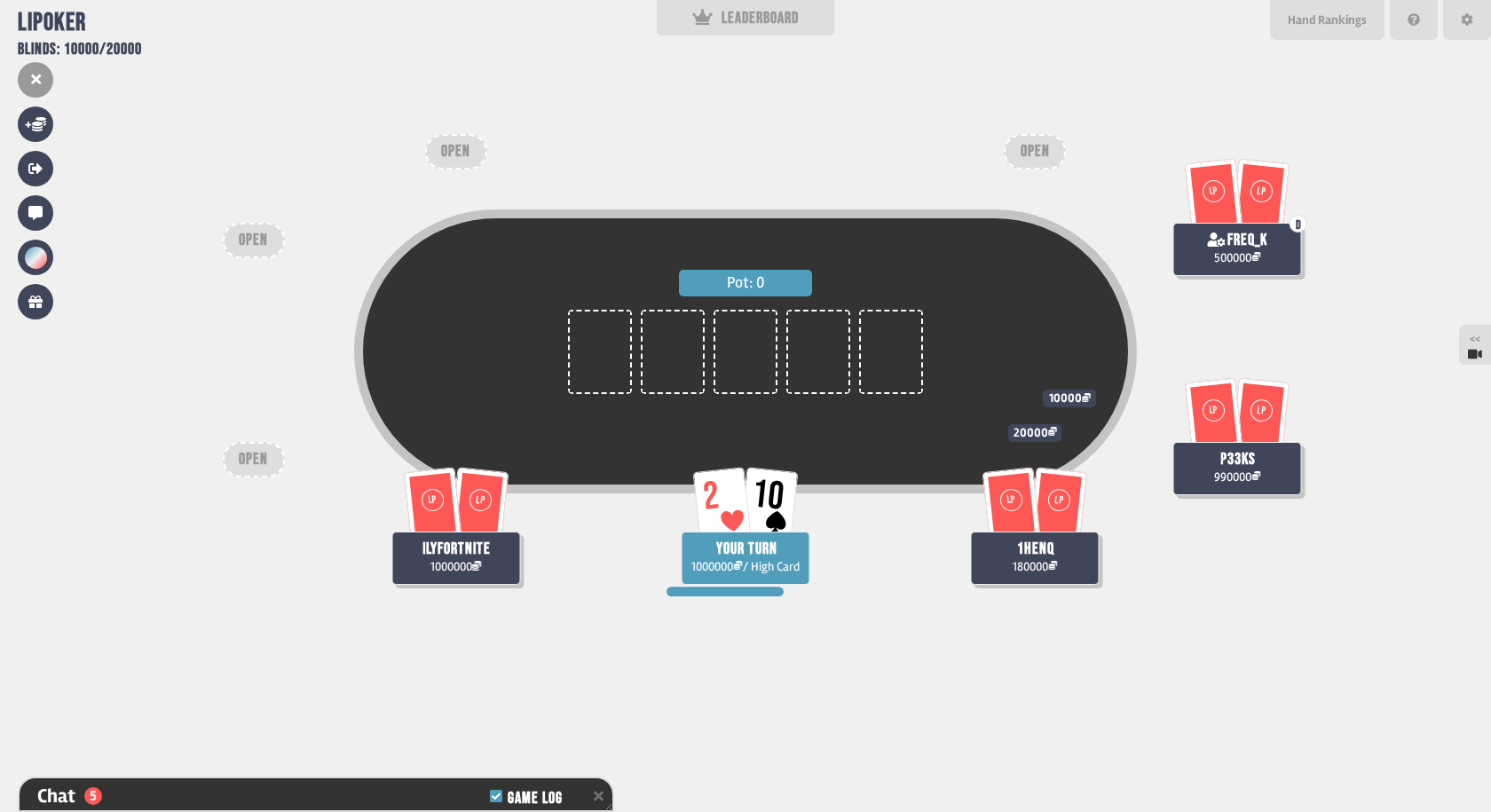 scroll, scrollTop: 405, scrollLeft: 0, axis: vertical 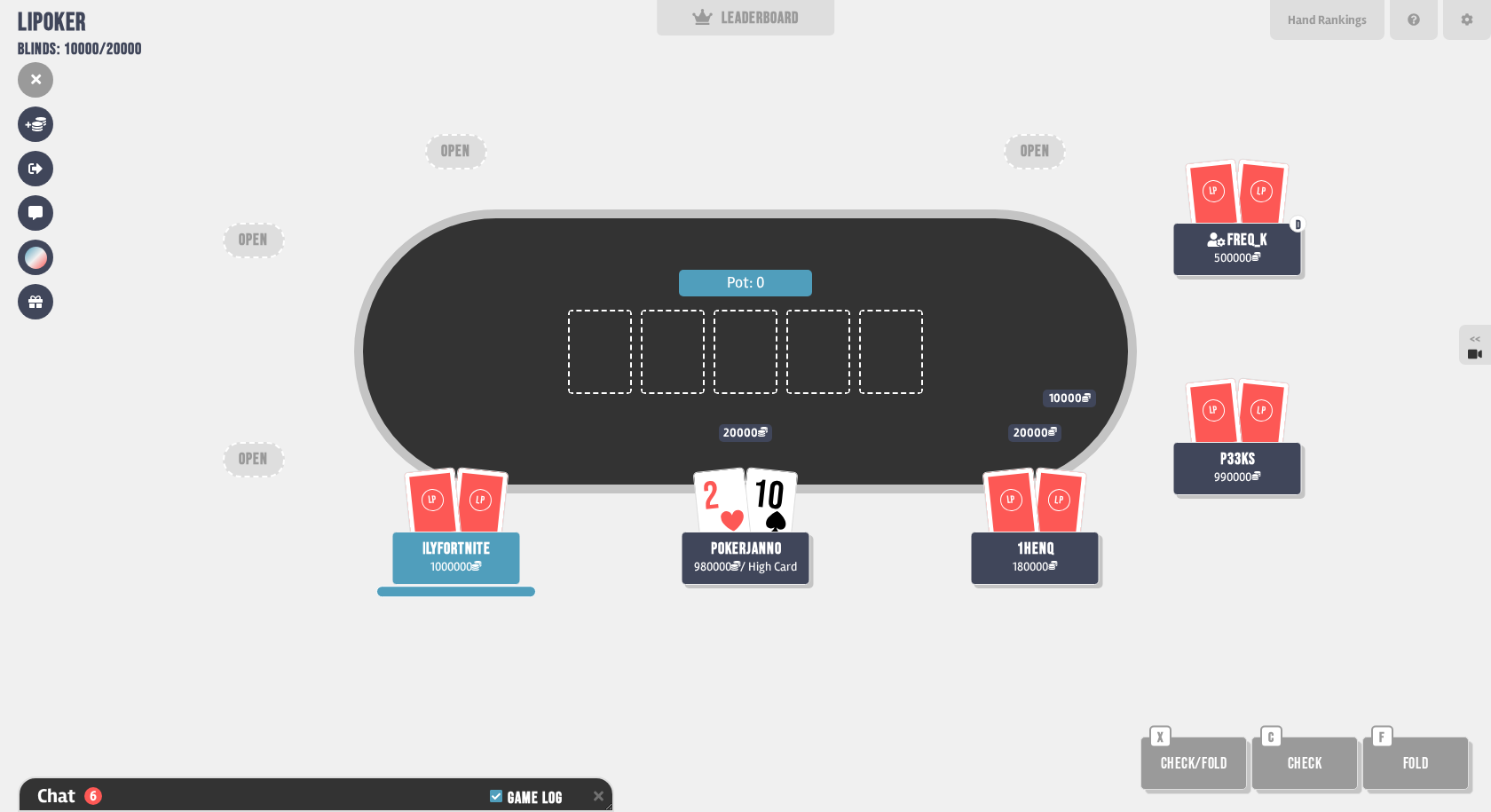click on "Pot: 0   2 10 pokerjanno 980000   / High Card 20000  LP LP ilyfortnite 1000000  LP LP 1henq 180000  20000  LP LP p33ks 990000  10000  LP LP D freq_k 500000  OPEN OPEN OPEN OPEN Check/Fold X Check C Fold F" at bounding box center (746, 406) 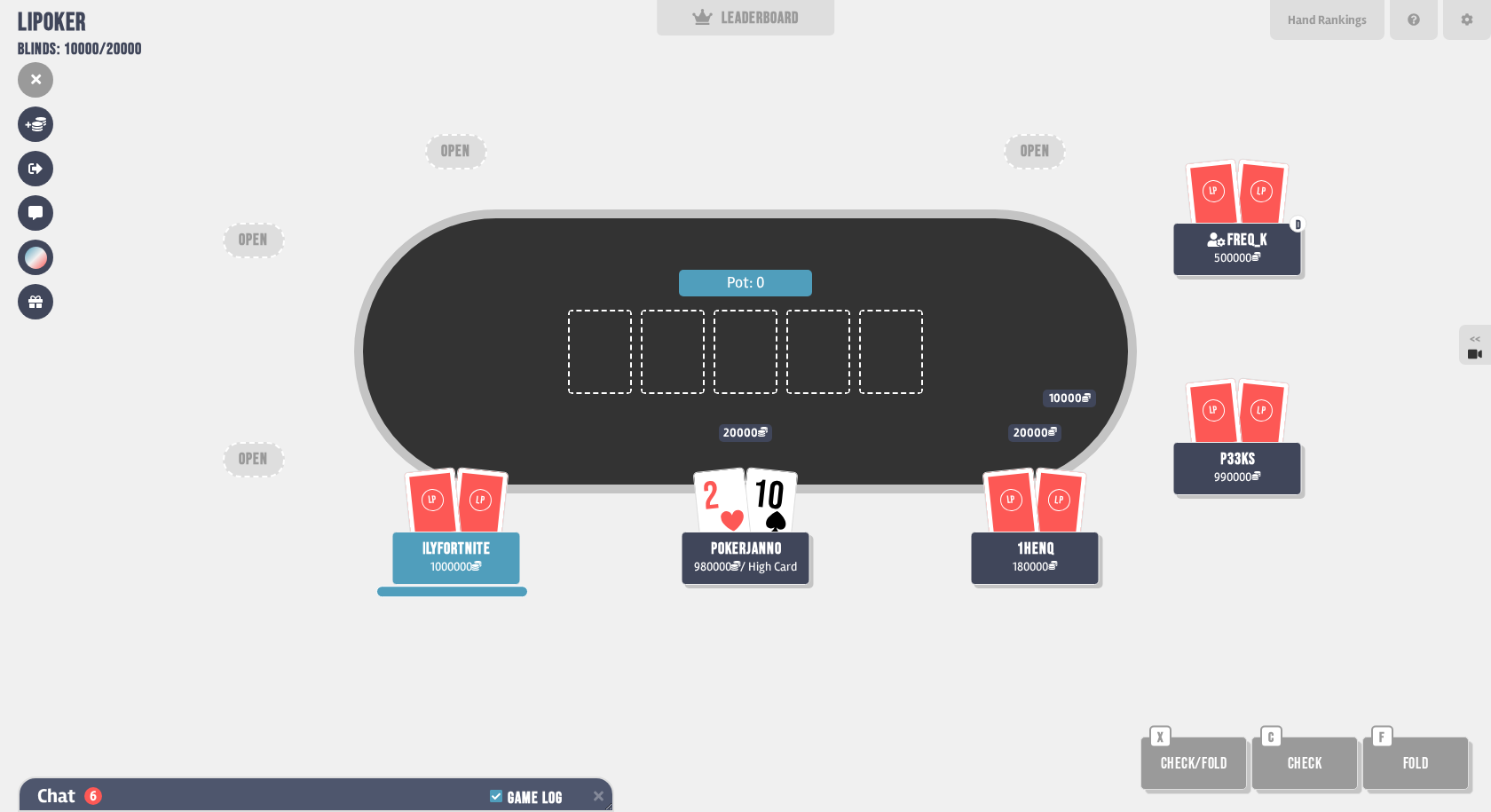 click on "Chat   6 Game Log" at bounding box center [316, 796] 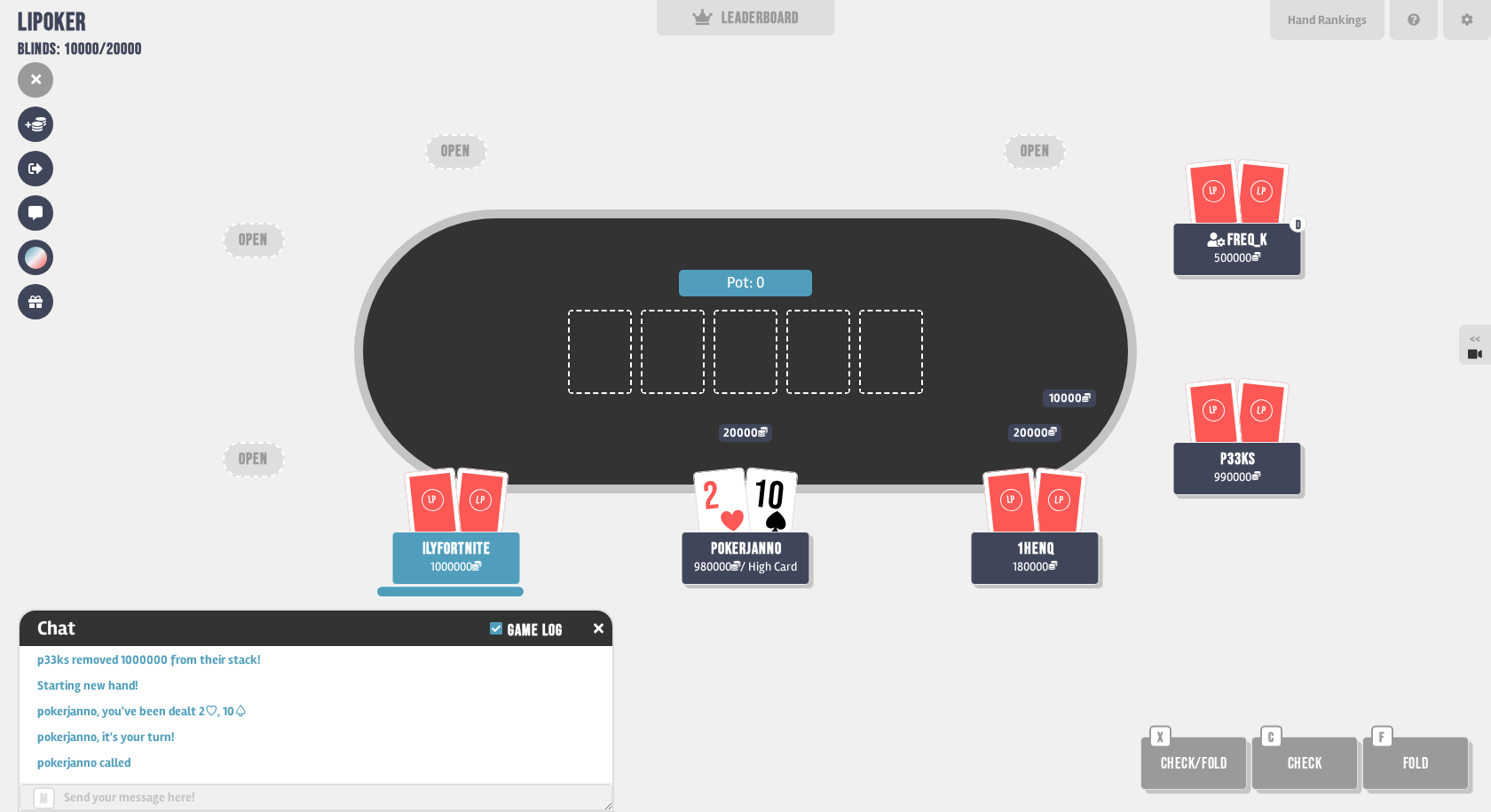 scroll, scrollTop: 272, scrollLeft: 0, axis: vertical 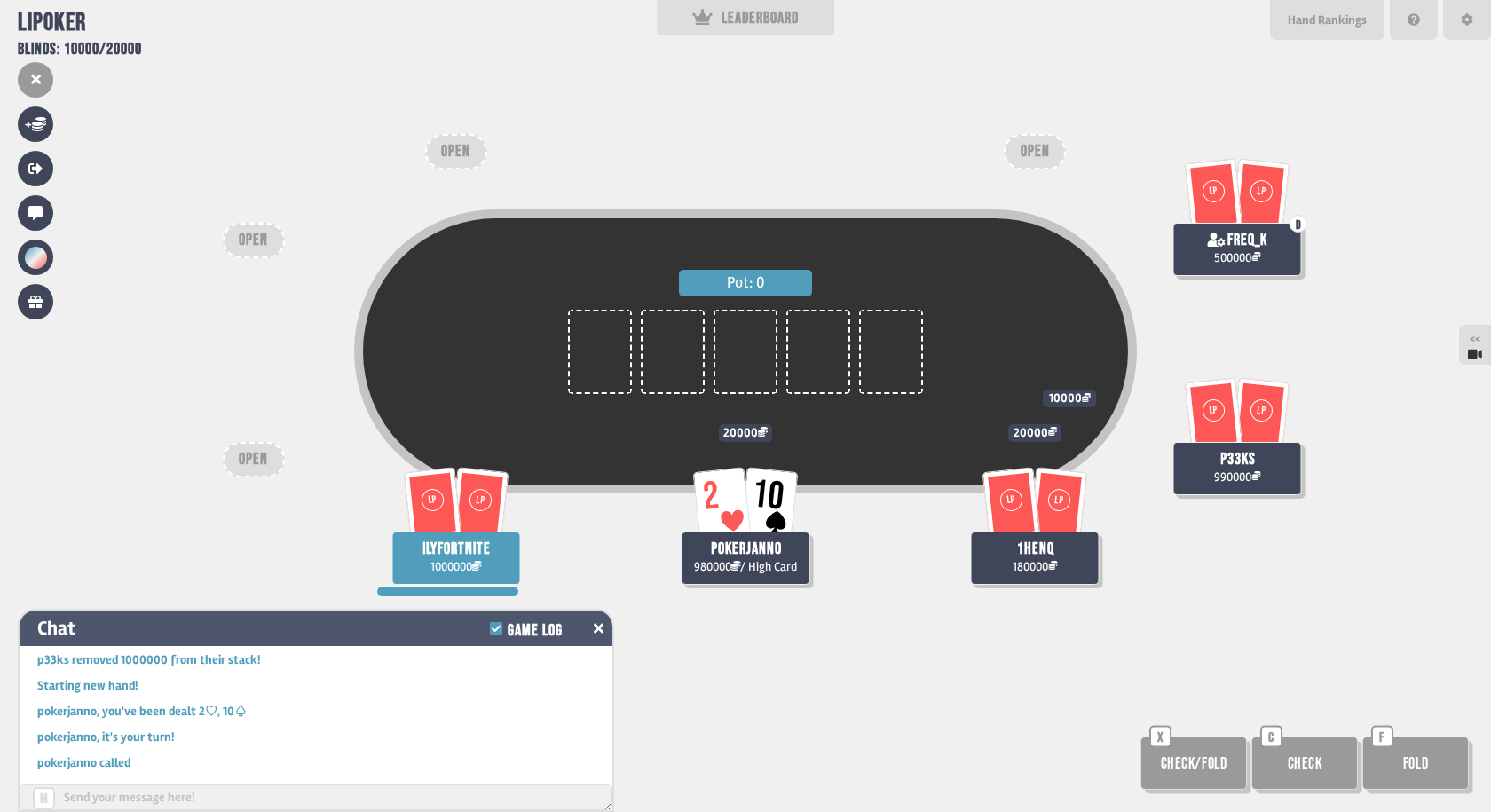 click on "Chat   Game Log" at bounding box center [316, 628] 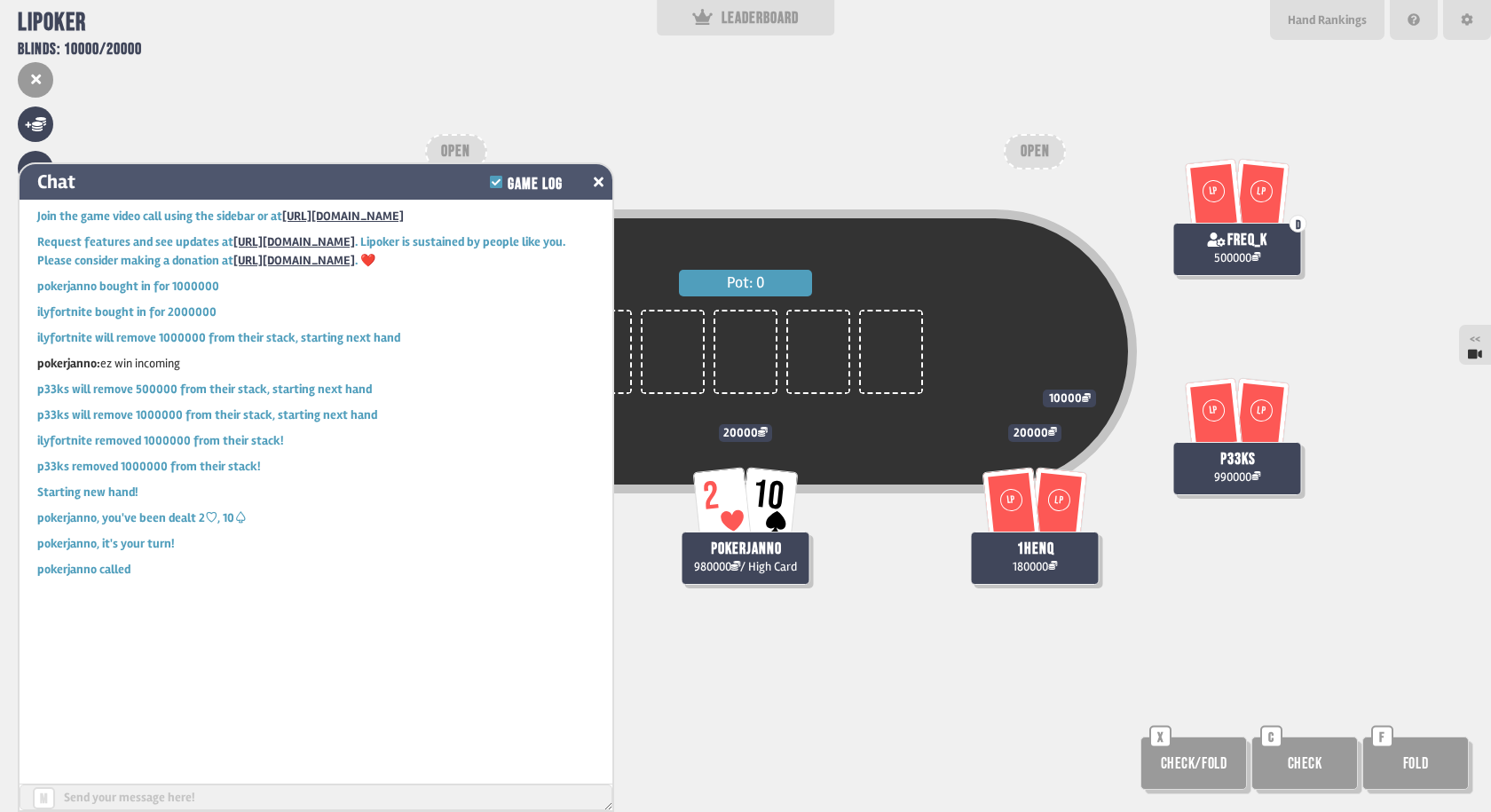 scroll, scrollTop: 0, scrollLeft: 0, axis: both 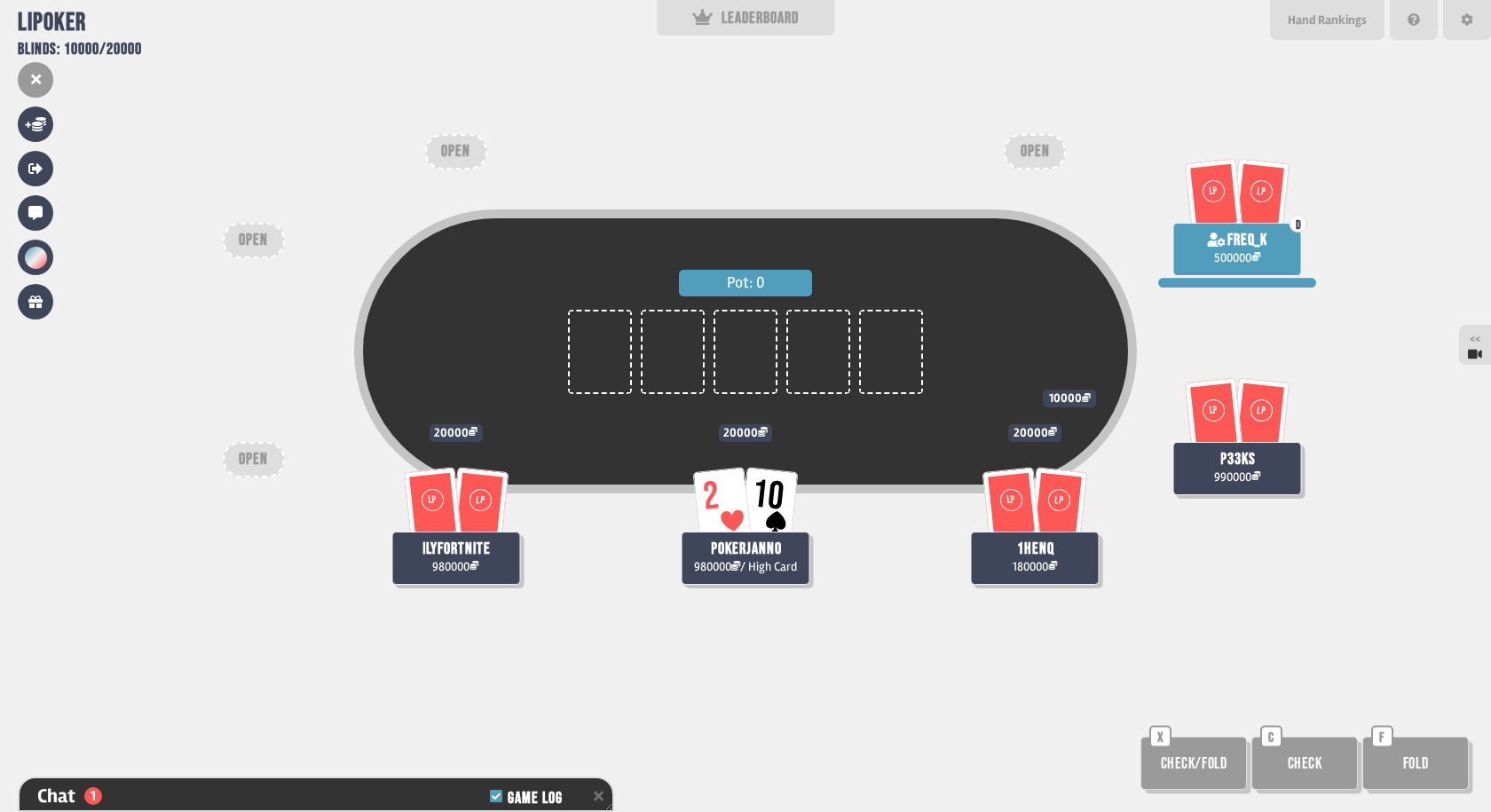 click on "Pot: 0" at bounding box center (746, 392) 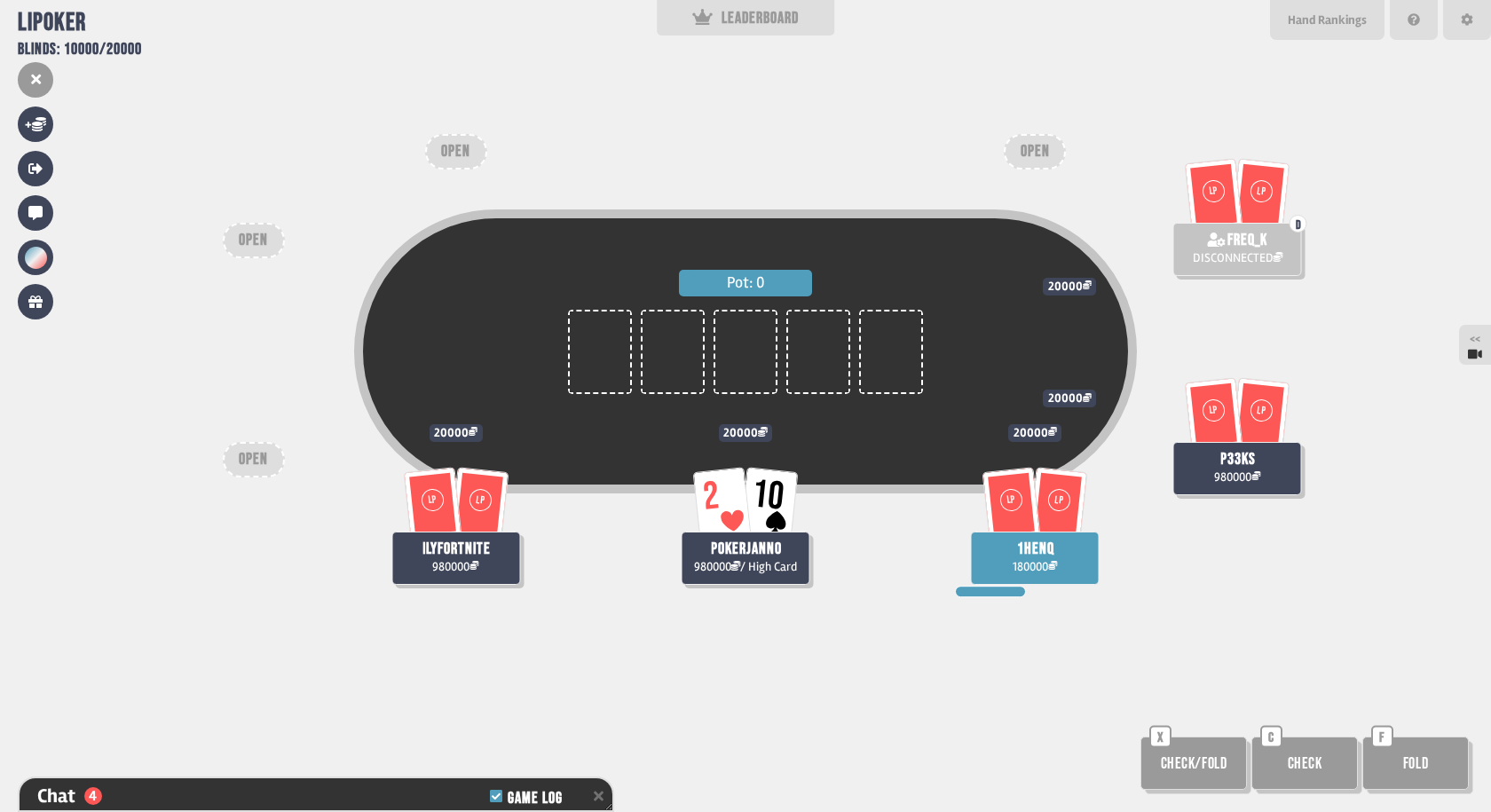 scroll, scrollTop: 533, scrollLeft: 0, axis: vertical 